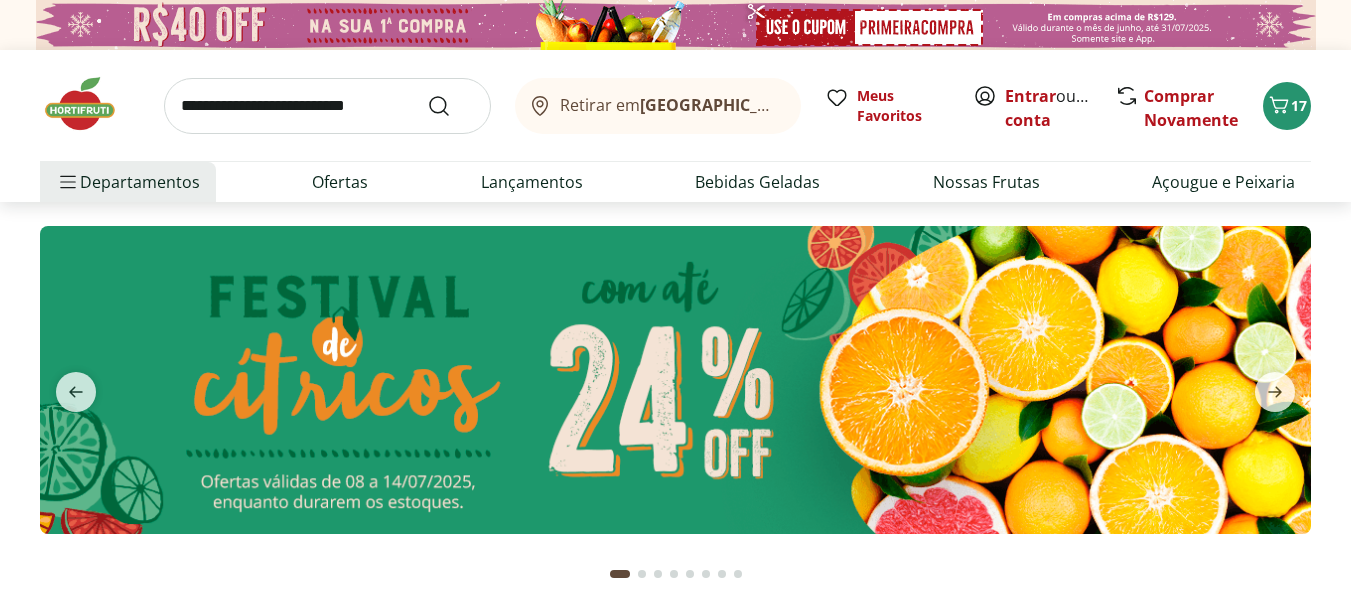 scroll, scrollTop: 0, scrollLeft: 0, axis: both 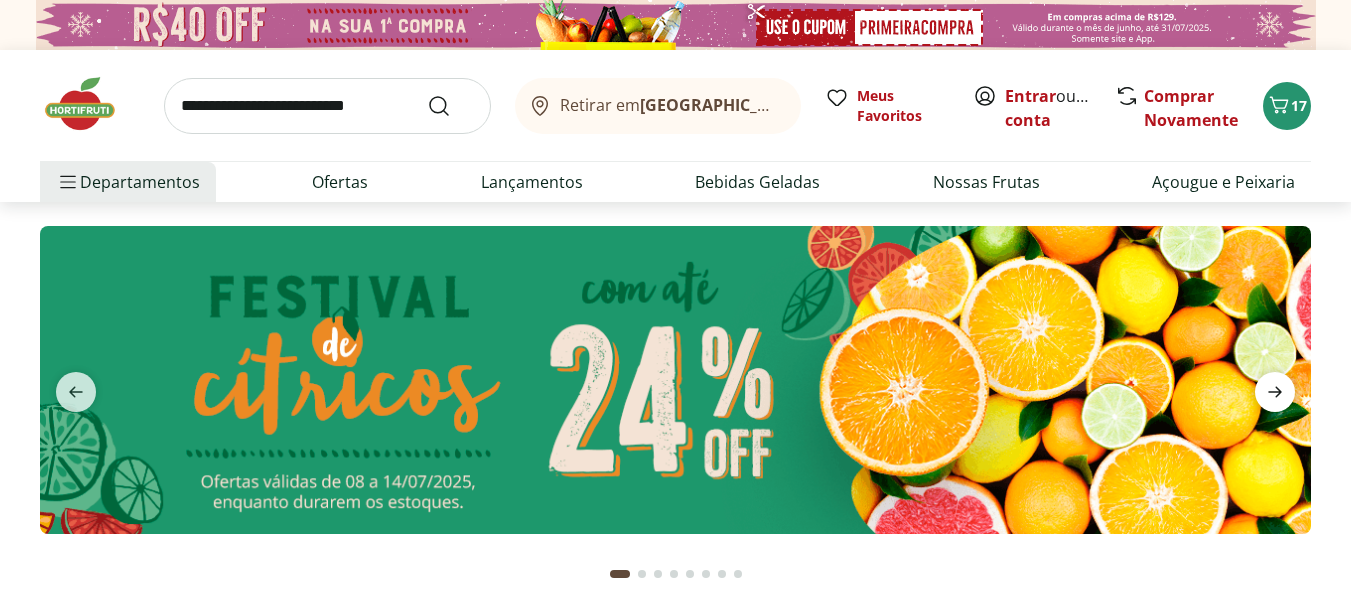 click 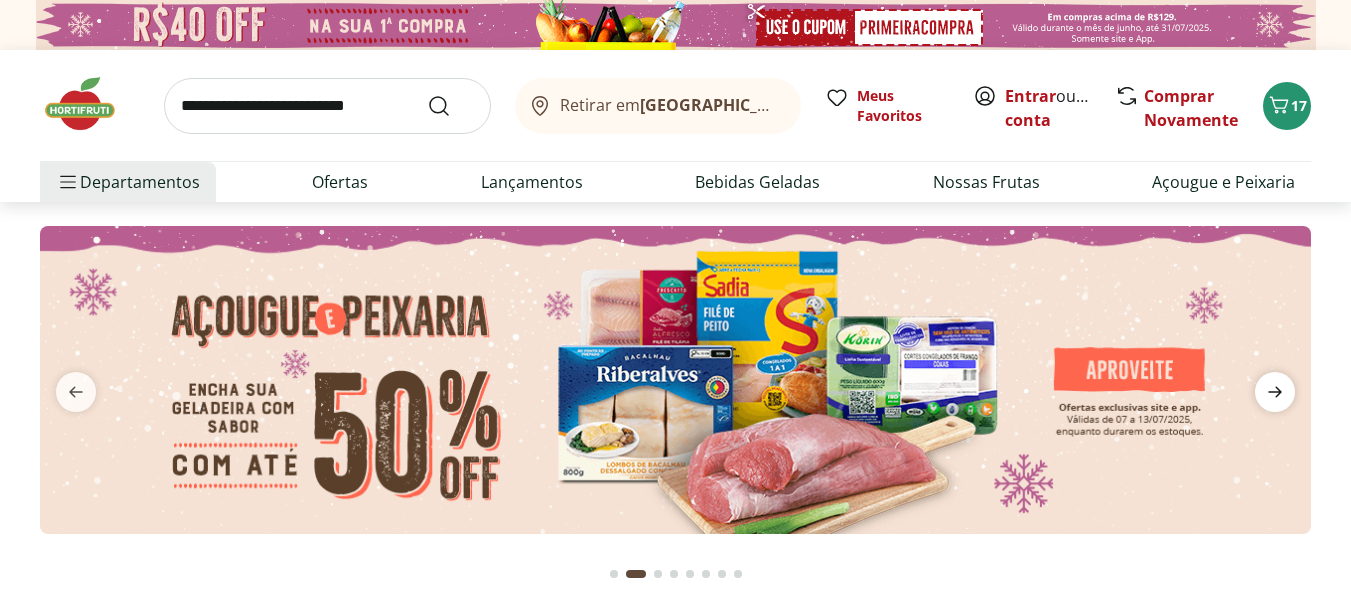 click 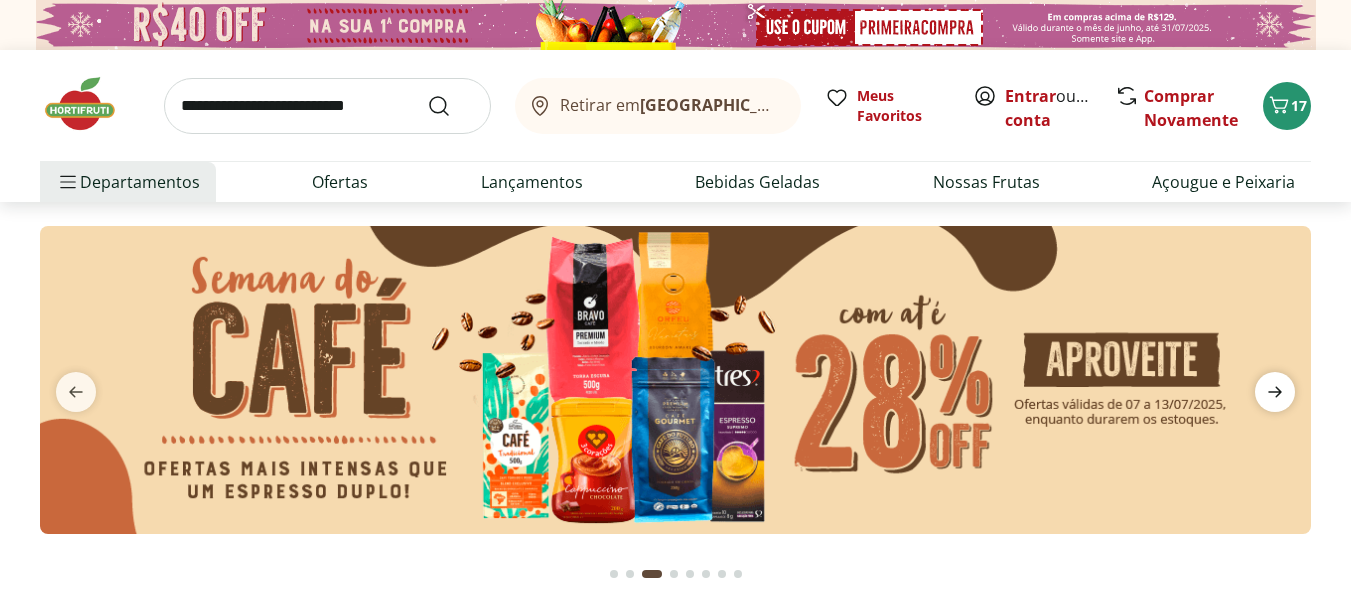 click 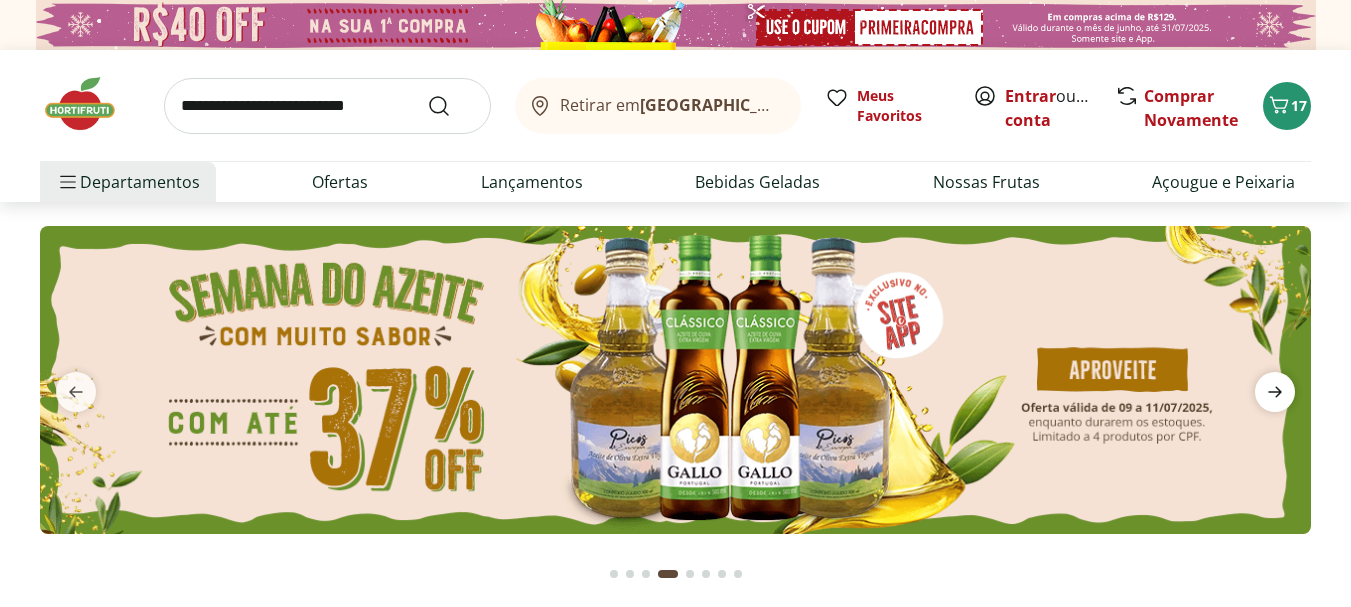 click 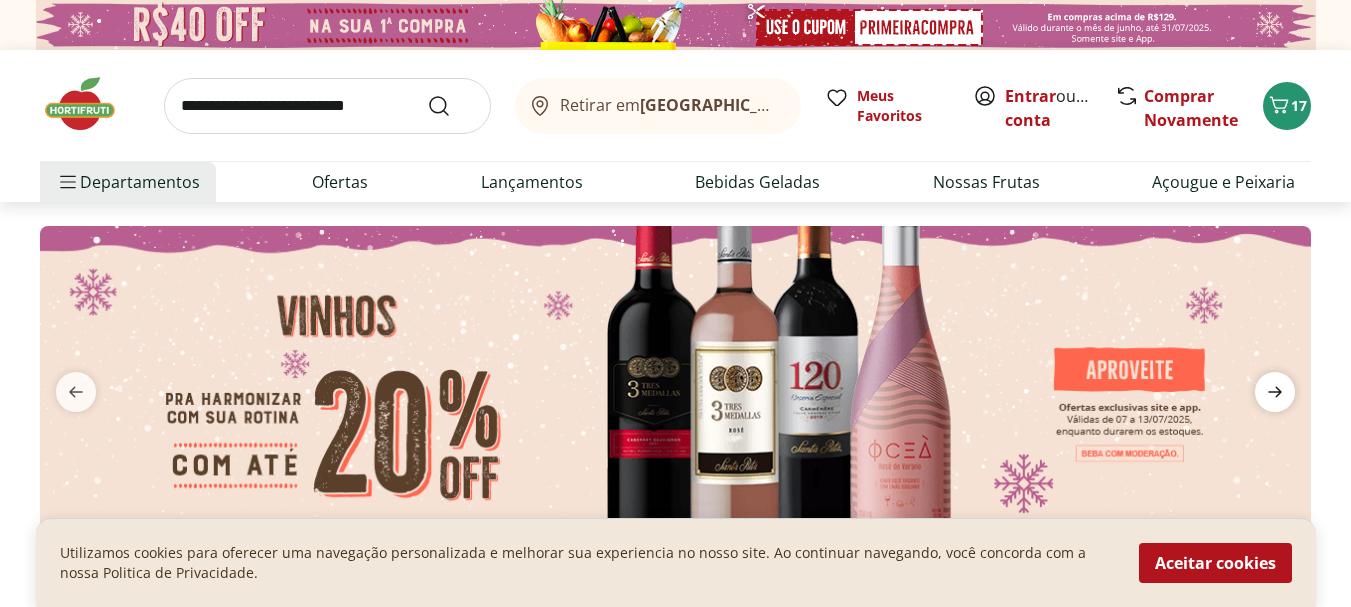 click 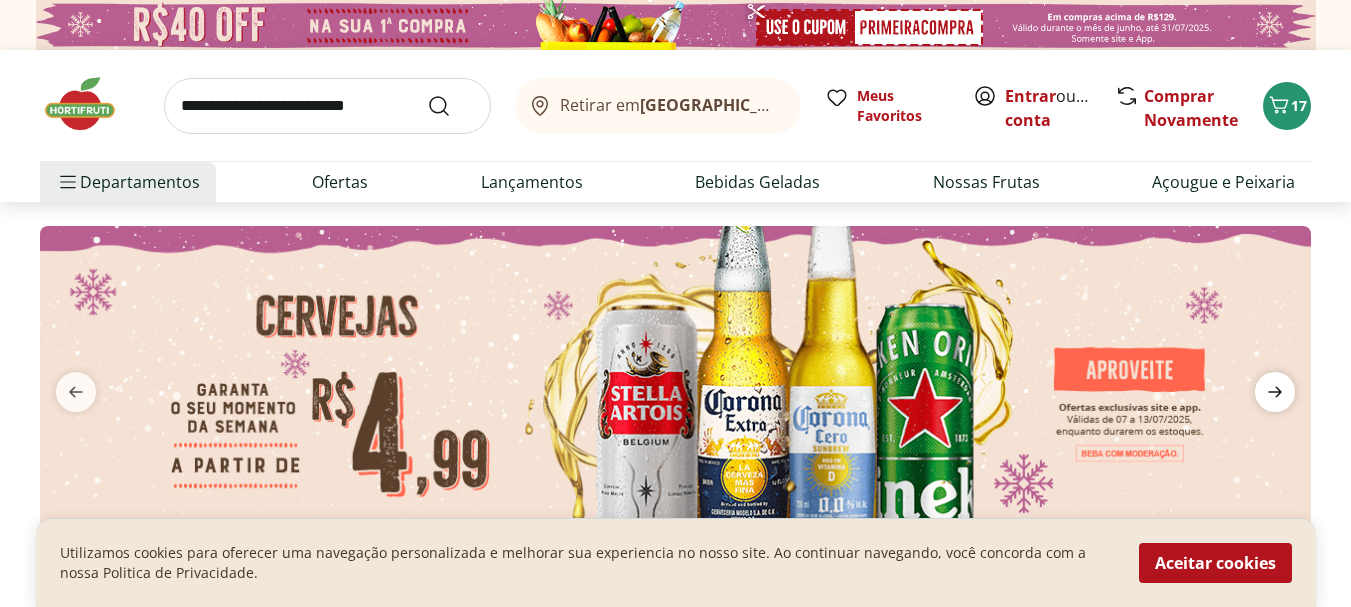click 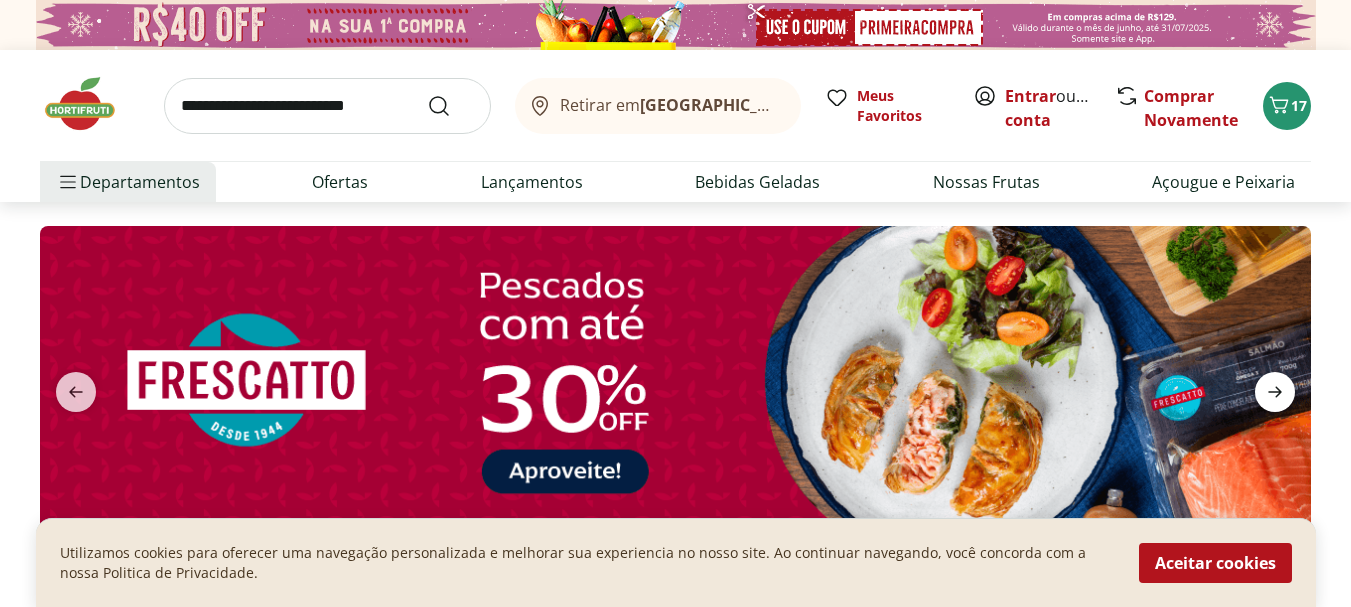 click 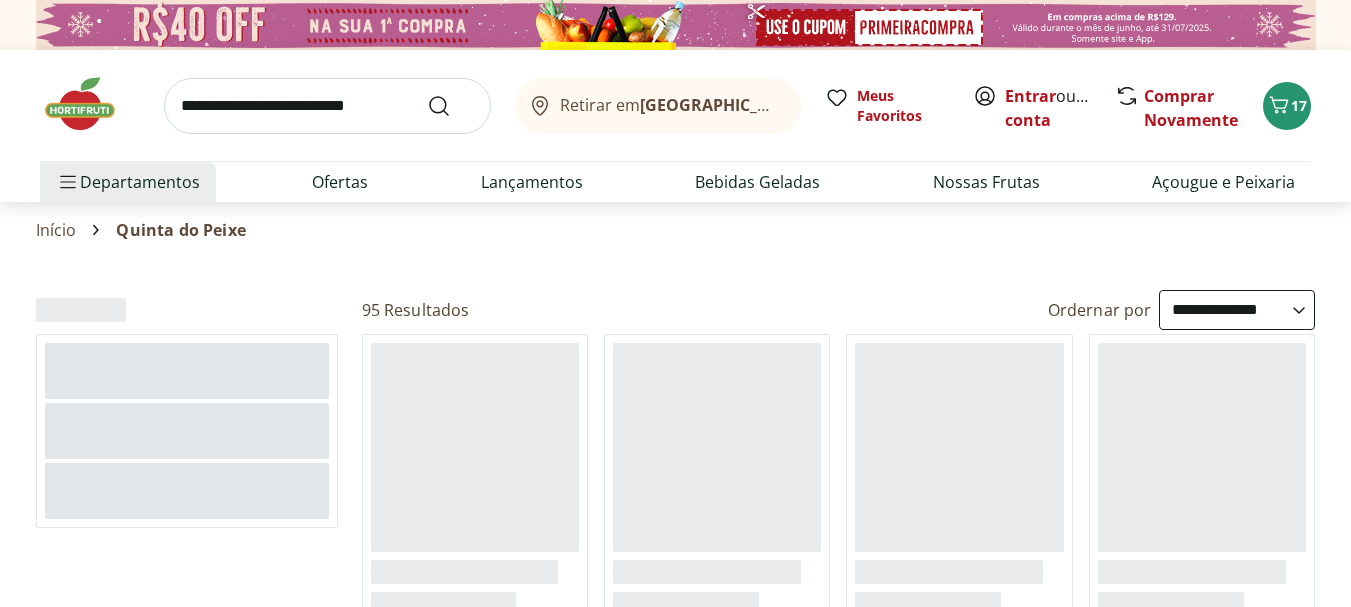 select on "**********" 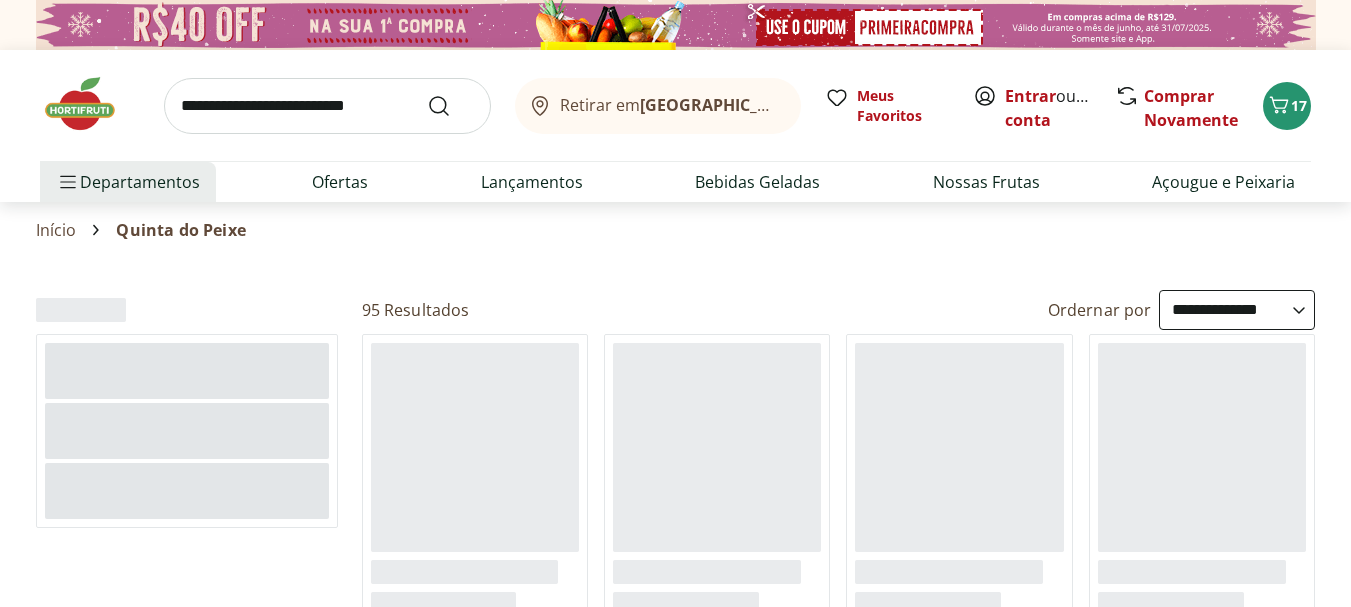 scroll, scrollTop: 0, scrollLeft: 0, axis: both 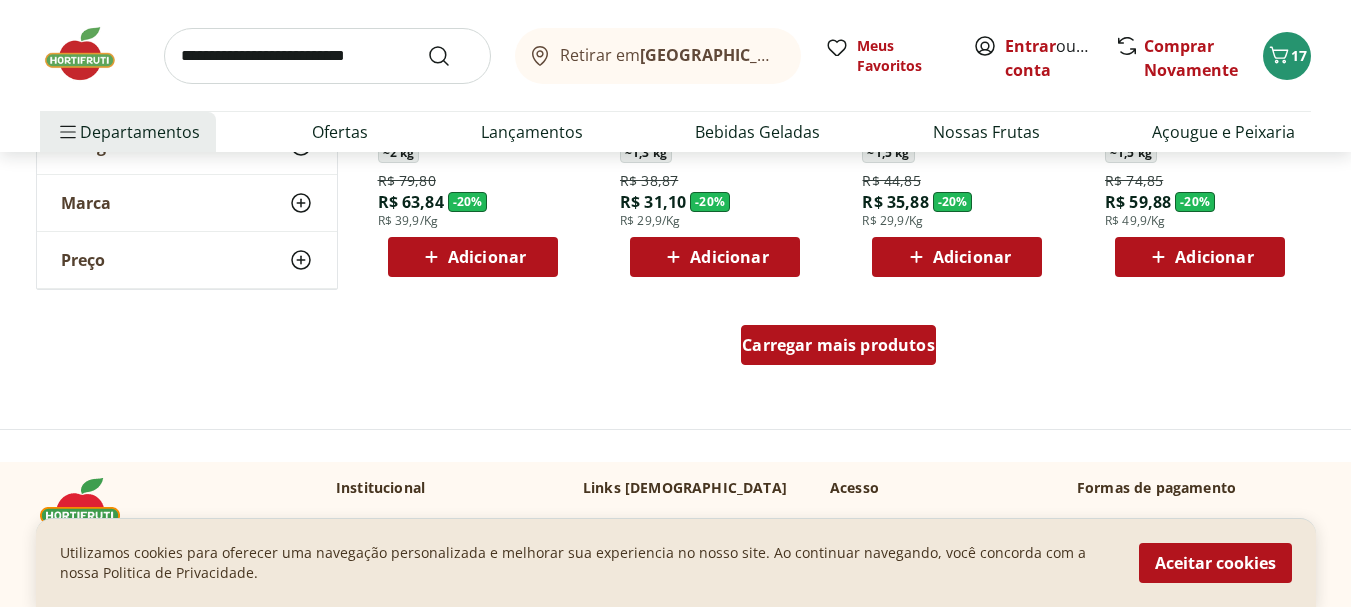 click on "Carregar mais produtos" at bounding box center (838, 345) 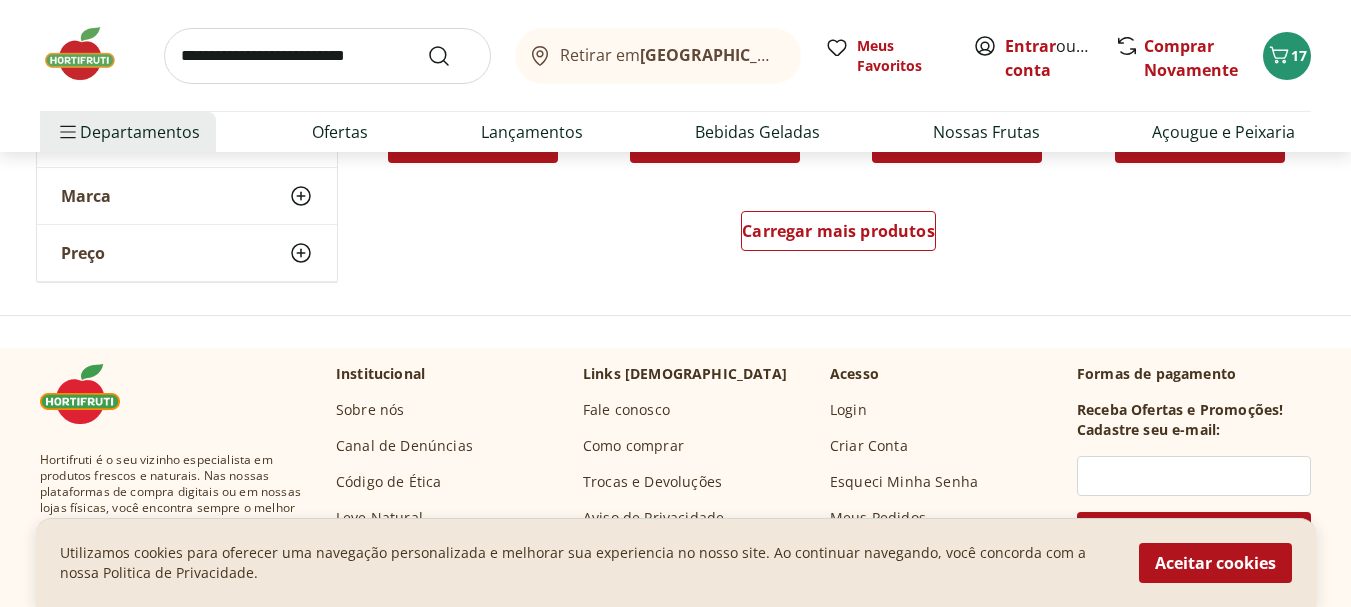 scroll, scrollTop: 2797, scrollLeft: 0, axis: vertical 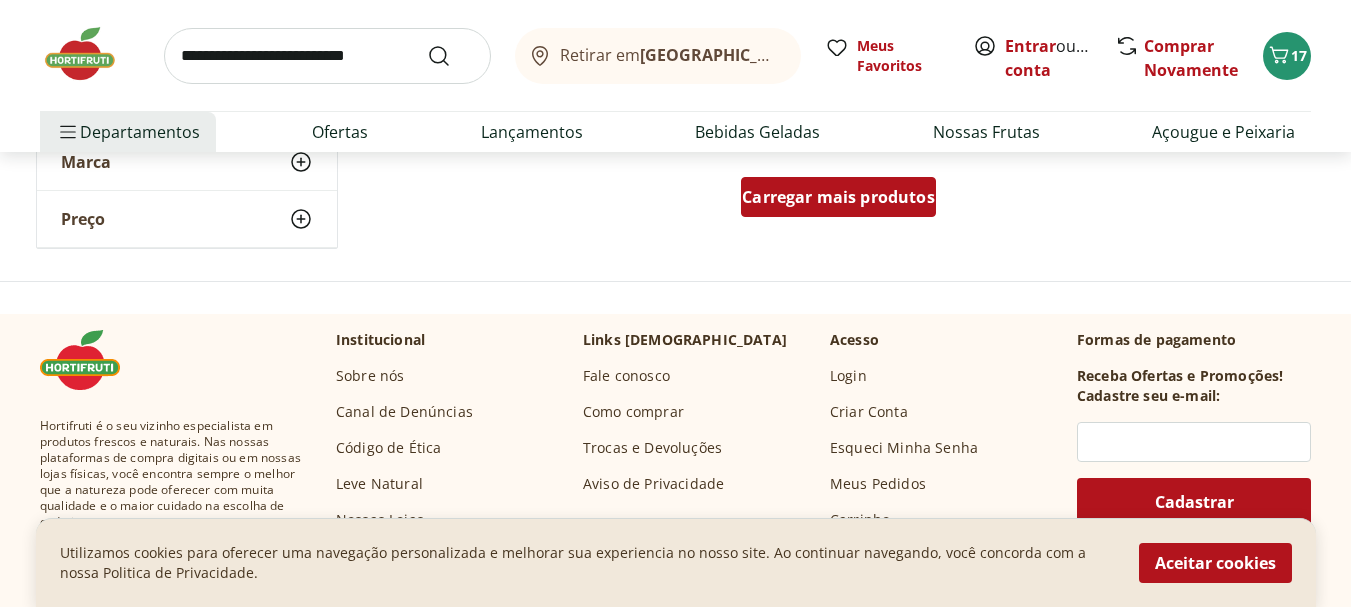 click on "Carregar mais produtos" at bounding box center [838, 197] 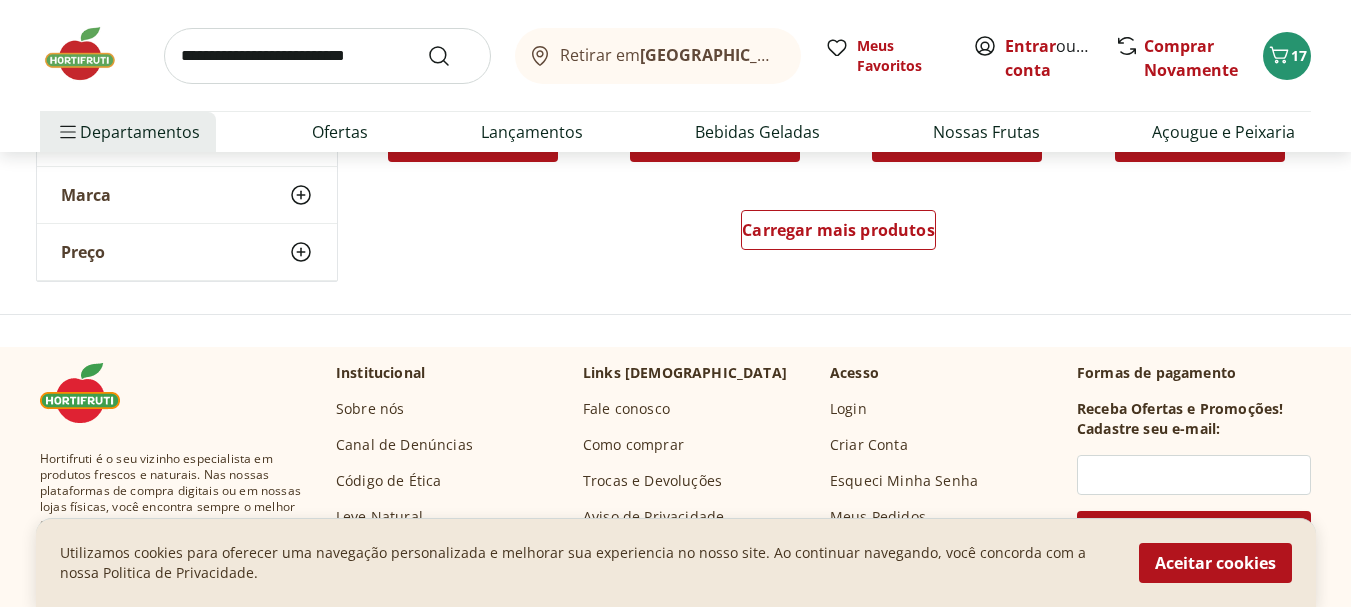 scroll, scrollTop: 4079, scrollLeft: 0, axis: vertical 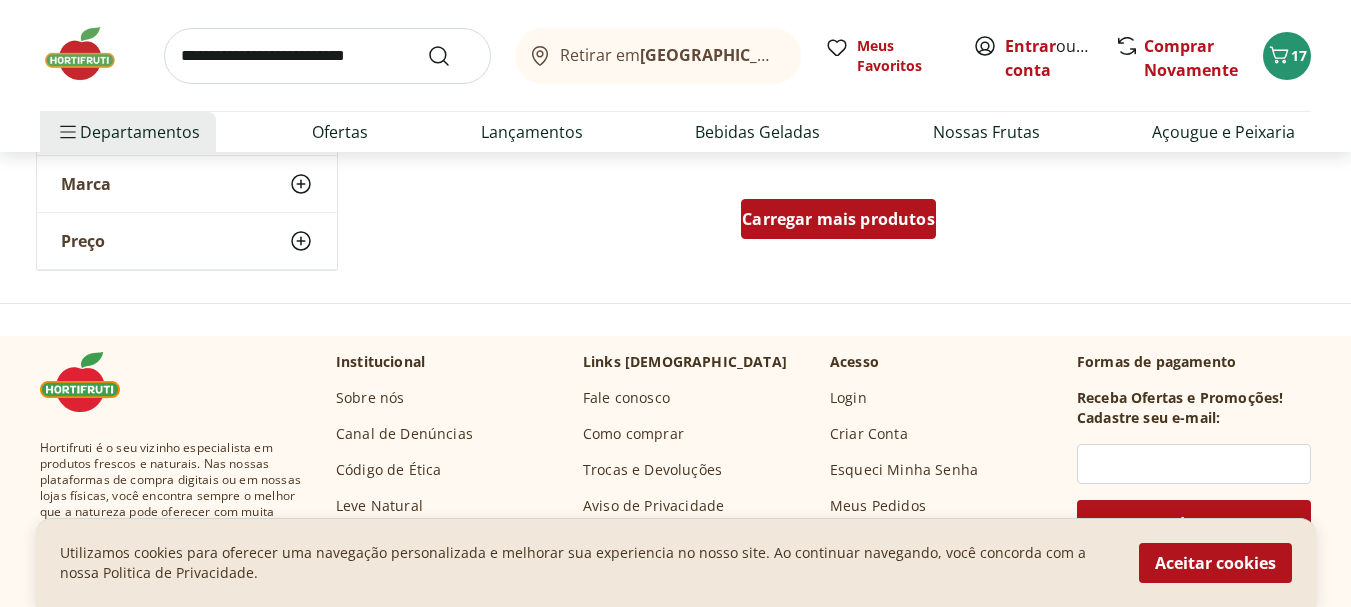 click on "Carregar mais produtos" at bounding box center [838, 219] 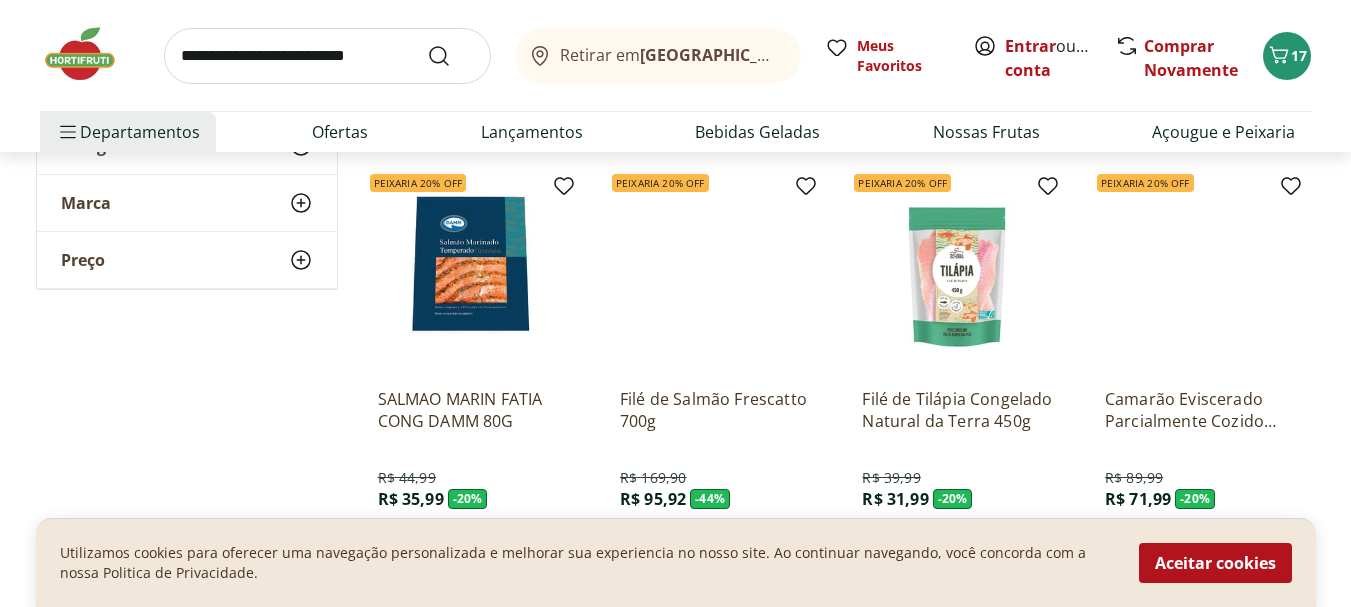 scroll, scrollTop: 4973, scrollLeft: 0, axis: vertical 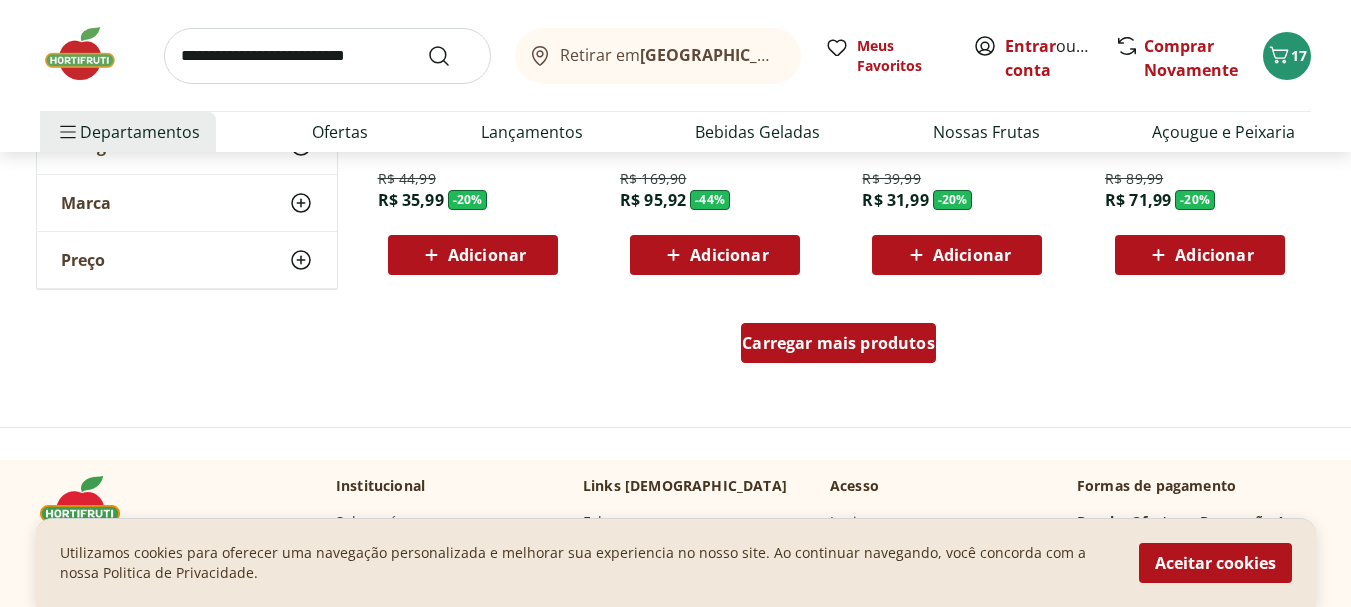 click on "Carregar mais produtos" at bounding box center (838, 343) 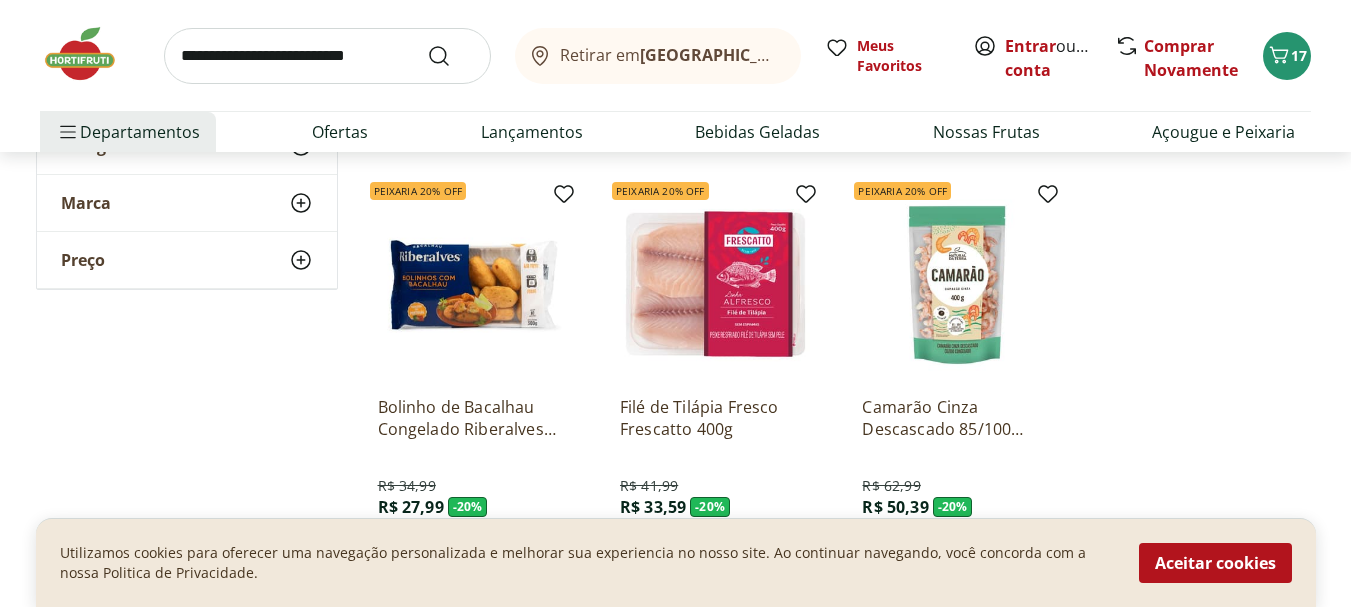 scroll, scrollTop: 5844, scrollLeft: 0, axis: vertical 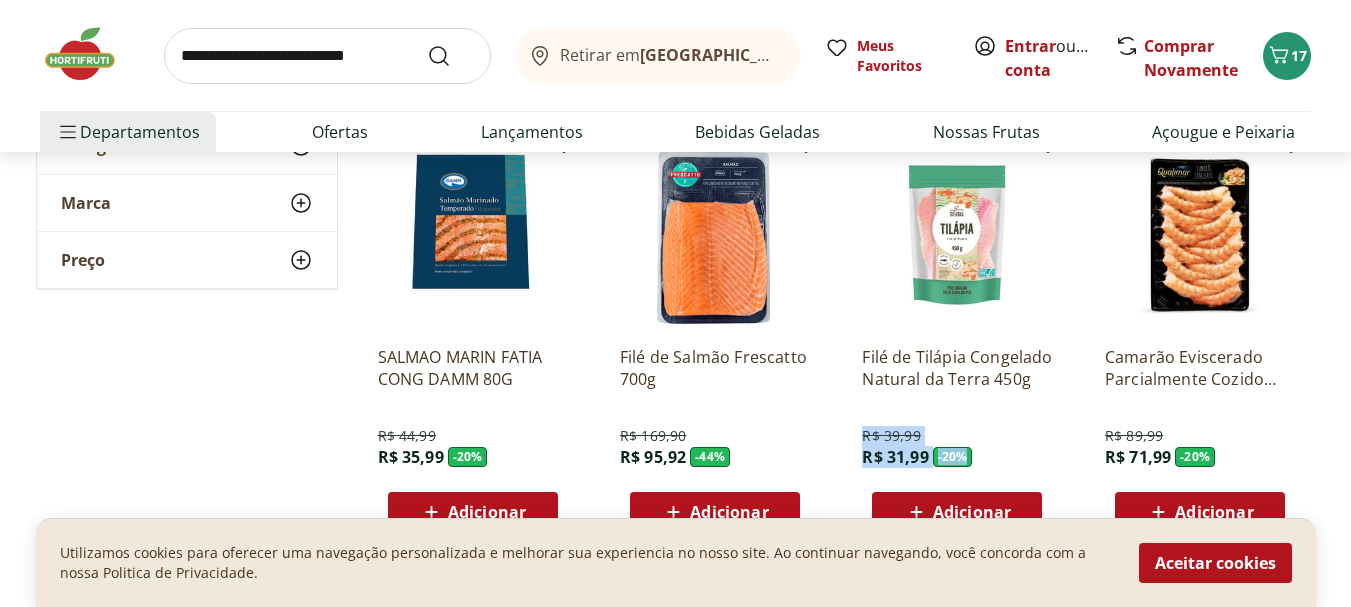 drag, startPoint x: 989, startPoint y: 462, endPoint x: 862, endPoint y: 428, distance: 131.47243 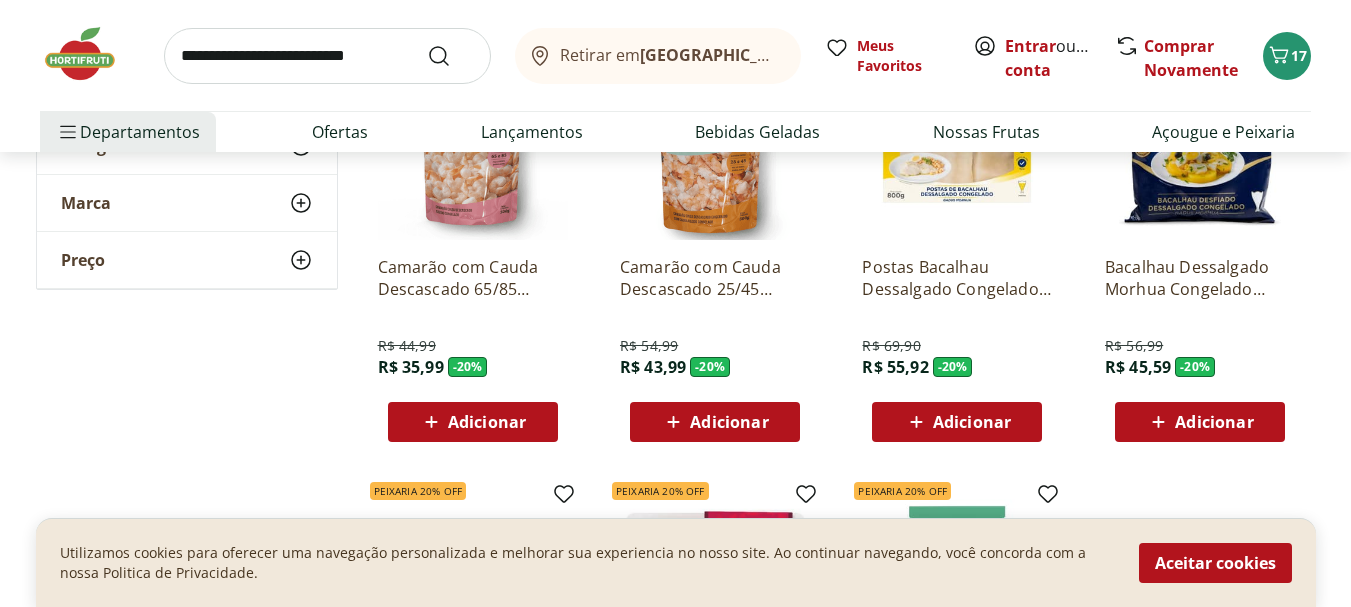 scroll, scrollTop: 5430, scrollLeft: 0, axis: vertical 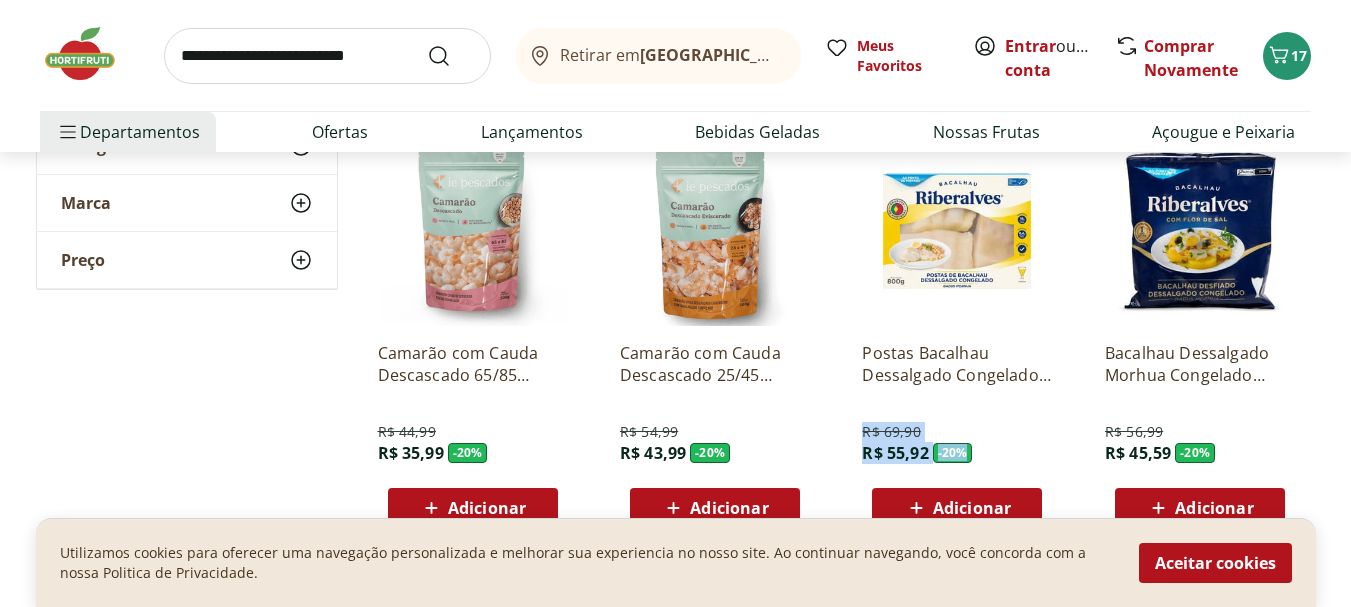 drag, startPoint x: 981, startPoint y: 458, endPoint x: 852, endPoint y: 430, distance: 132.00378 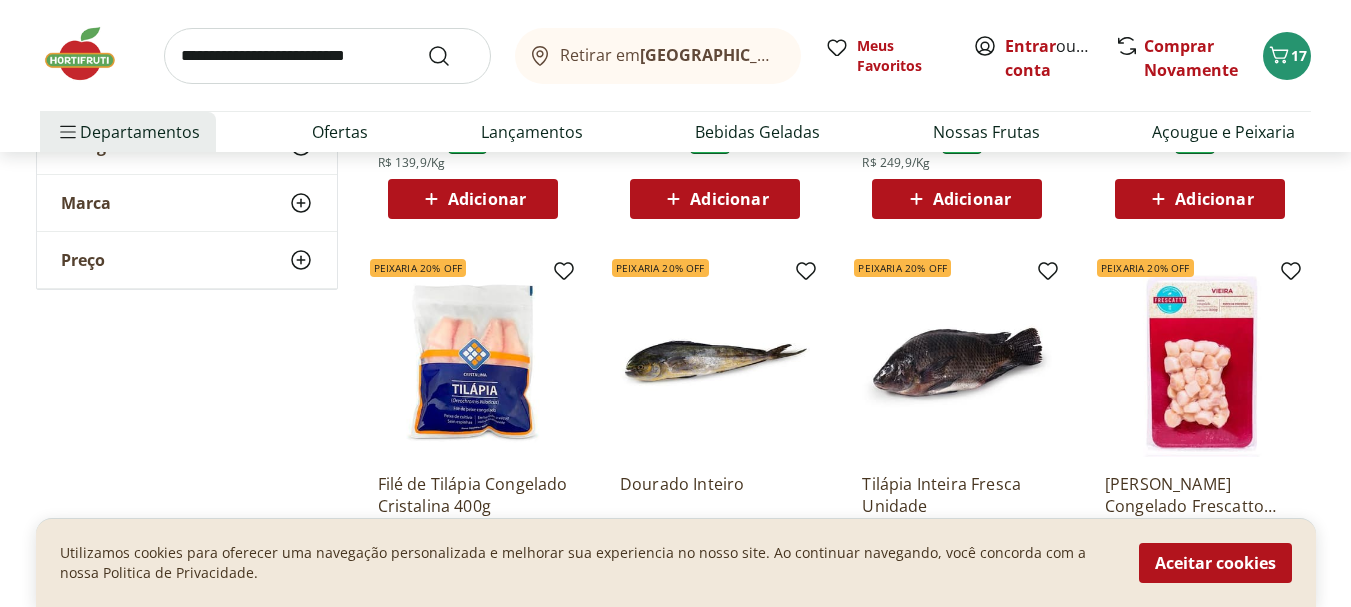 scroll, scrollTop: 2945, scrollLeft: 0, axis: vertical 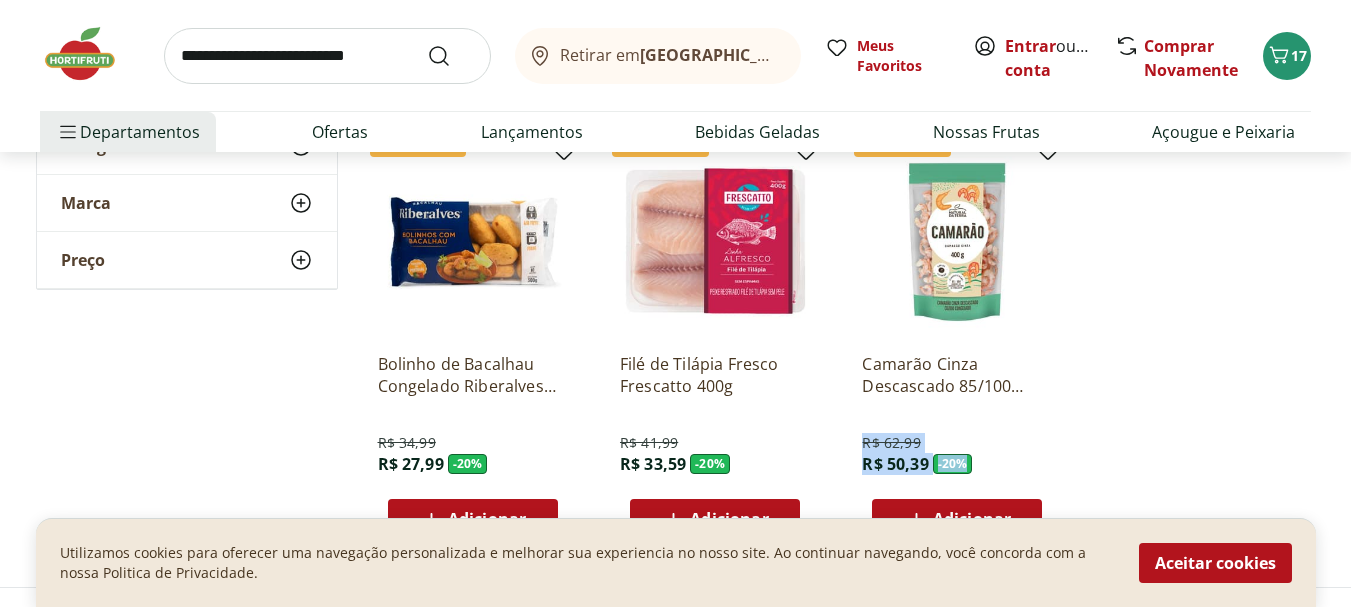 drag, startPoint x: 988, startPoint y: 458, endPoint x: 860, endPoint y: 439, distance: 129.40247 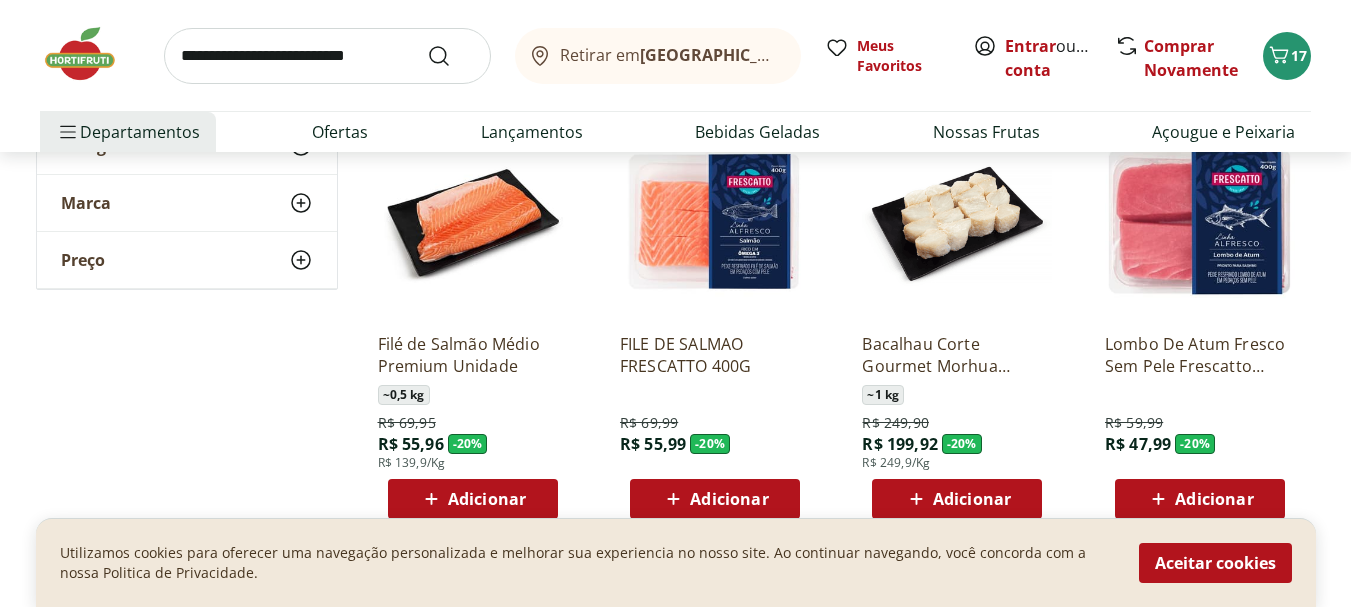 scroll, scrollTop: 2817, scrollLeft: 0, axis: vertical 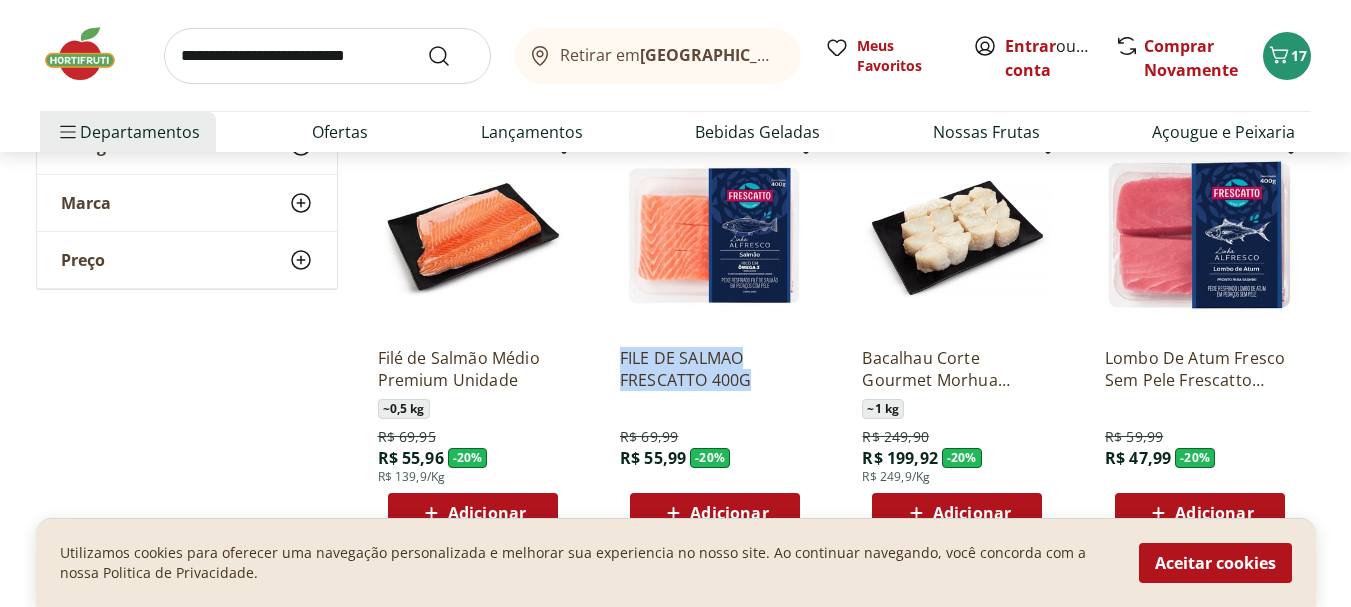 drag, startPoint x: 788, startPoint y: 406, endPoint x: 619, endPoint y: 352, distance: 177.41759 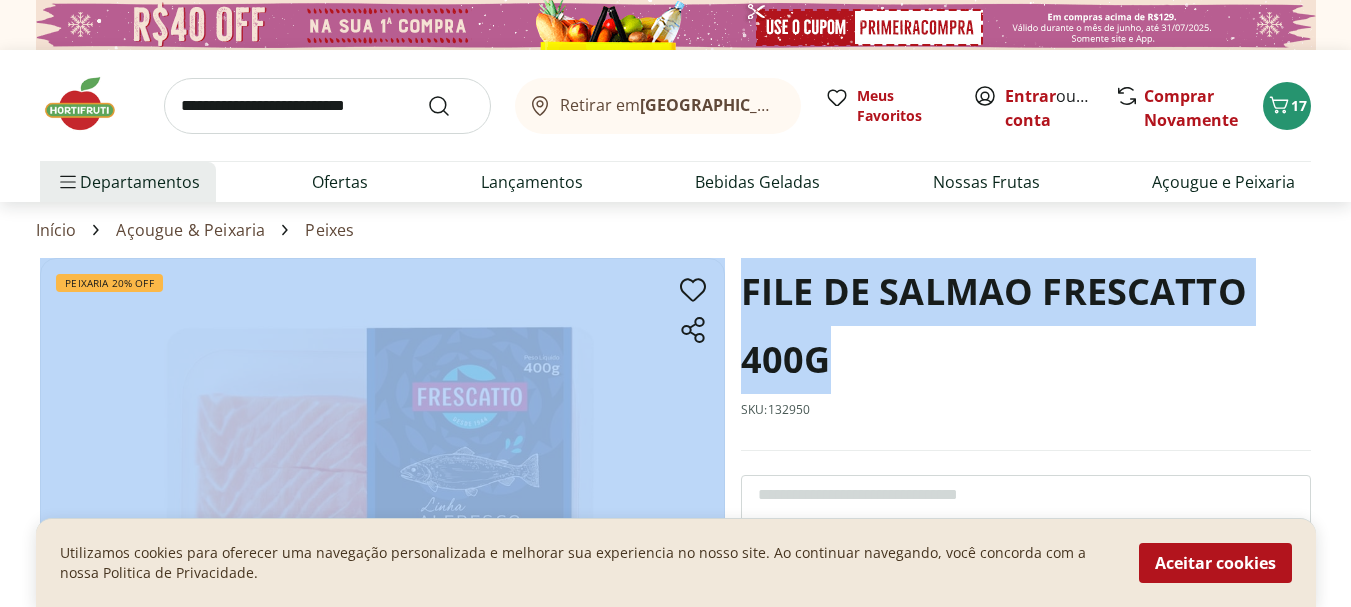 drag, startPoint x: 853, startPoint y: 362, endPoint x: 727, endPoint y: 276, distance: 152.55164 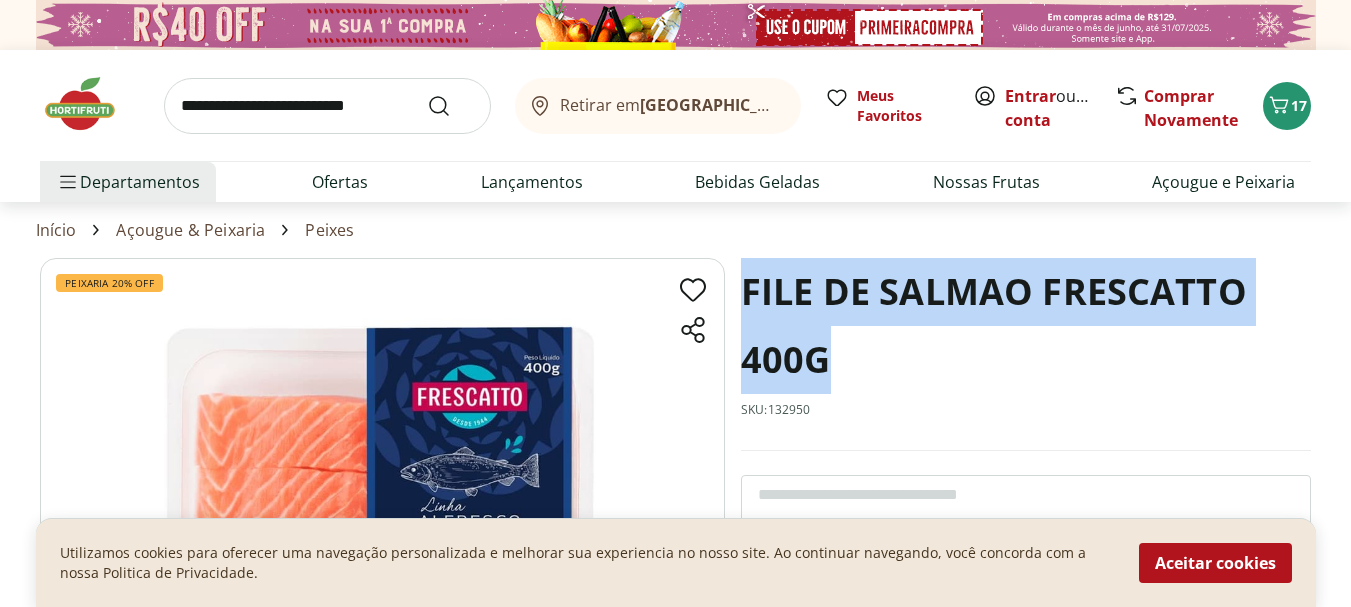 click on "FILE DE SALMAO FRESCATTO 400G" at bounding box center (1026, 326) 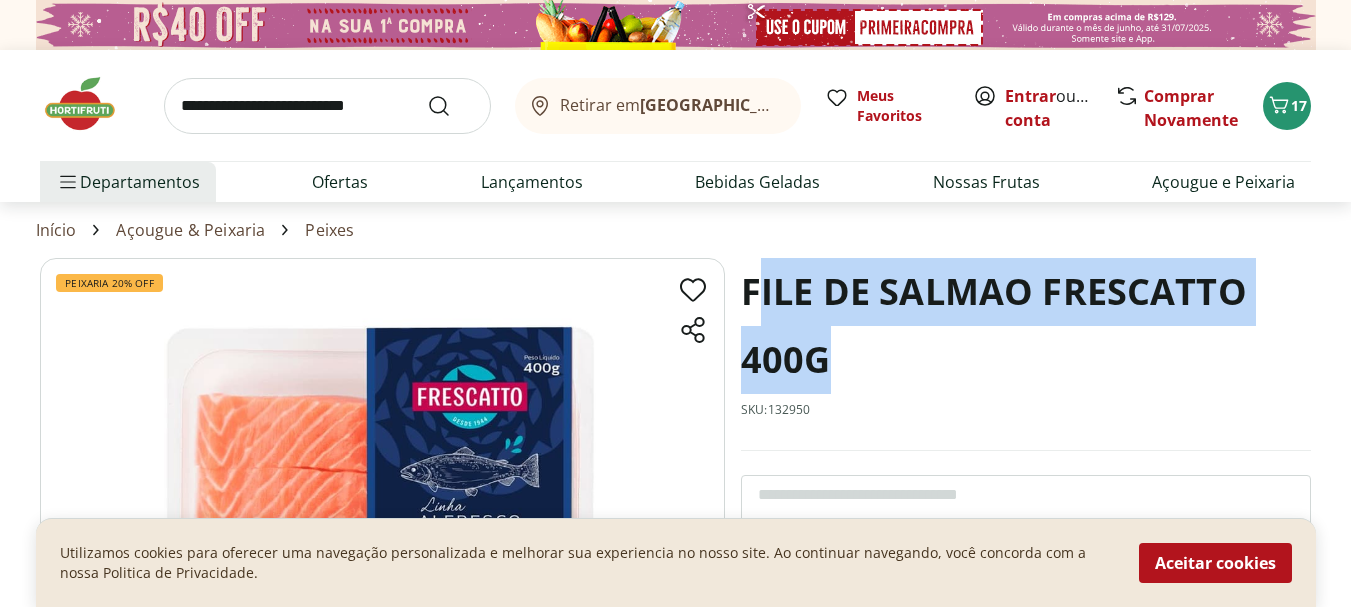 drag, startPoint x: 756, startPoint y: 295, endPoint x: 837, endPoint y: 396, distance: 129.46814 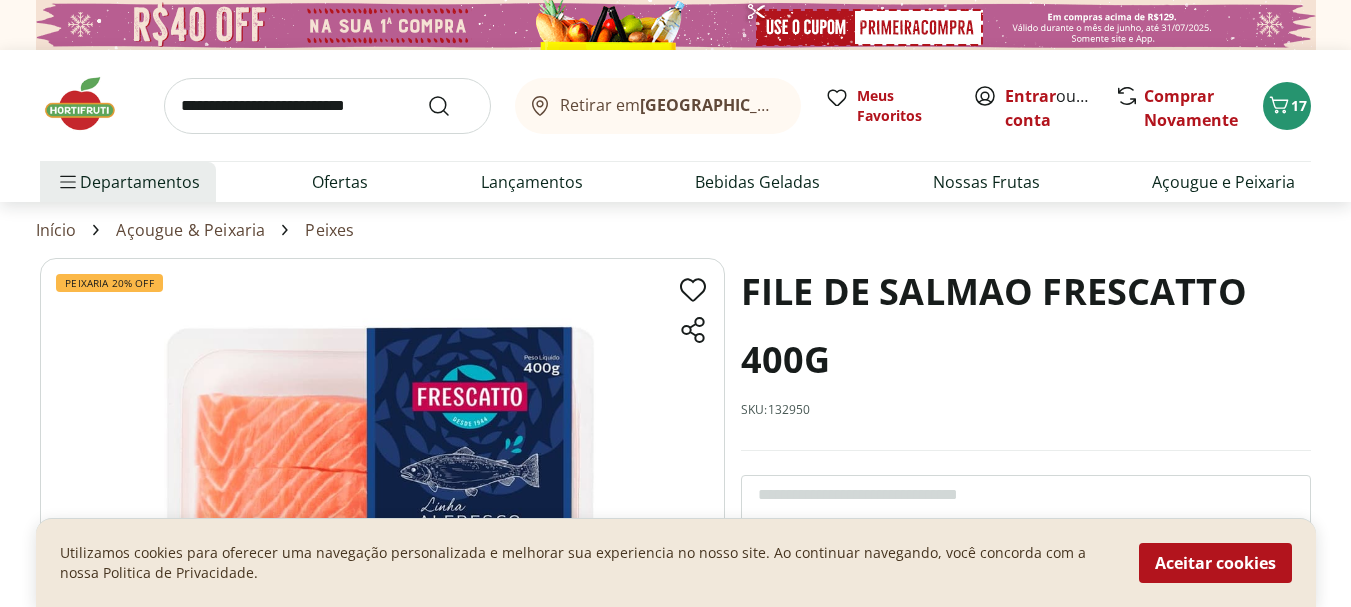 drag, startPoint x: 833, startPoint y: 417, endPoint x: 816, endPoint y: 414, distance: 17.262676 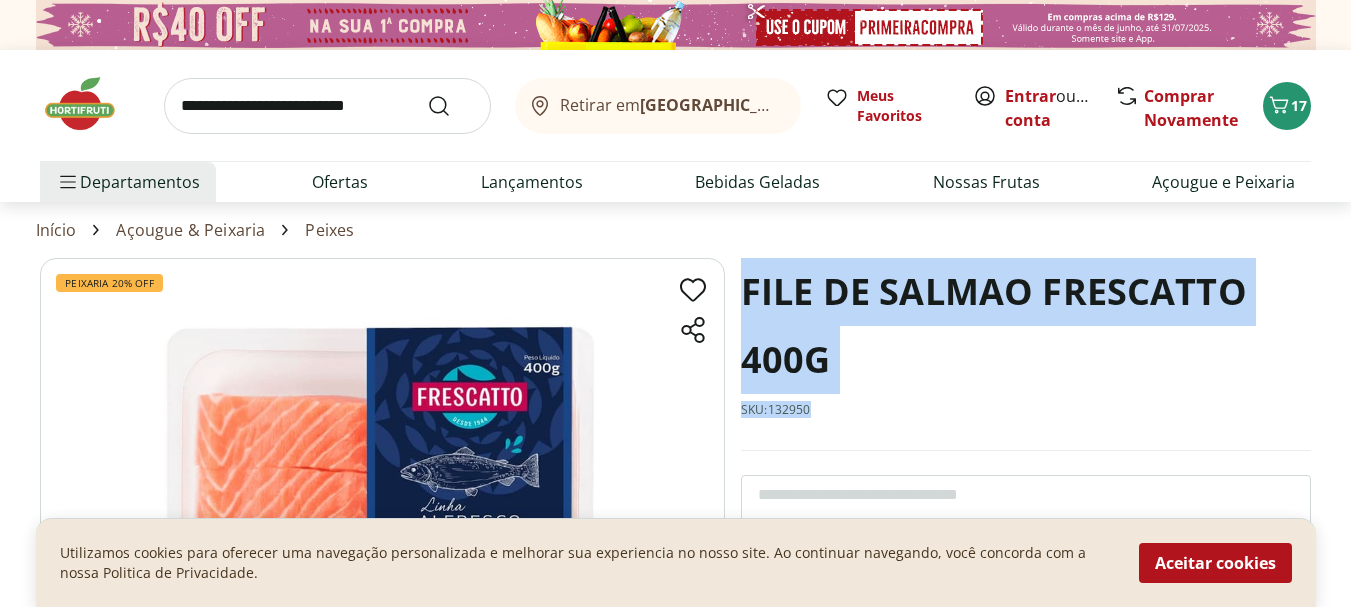 drag, startPoint x: 816, startPoint y: 414, endPoint x: 746, endPoint y: 301, distance: 132.92479 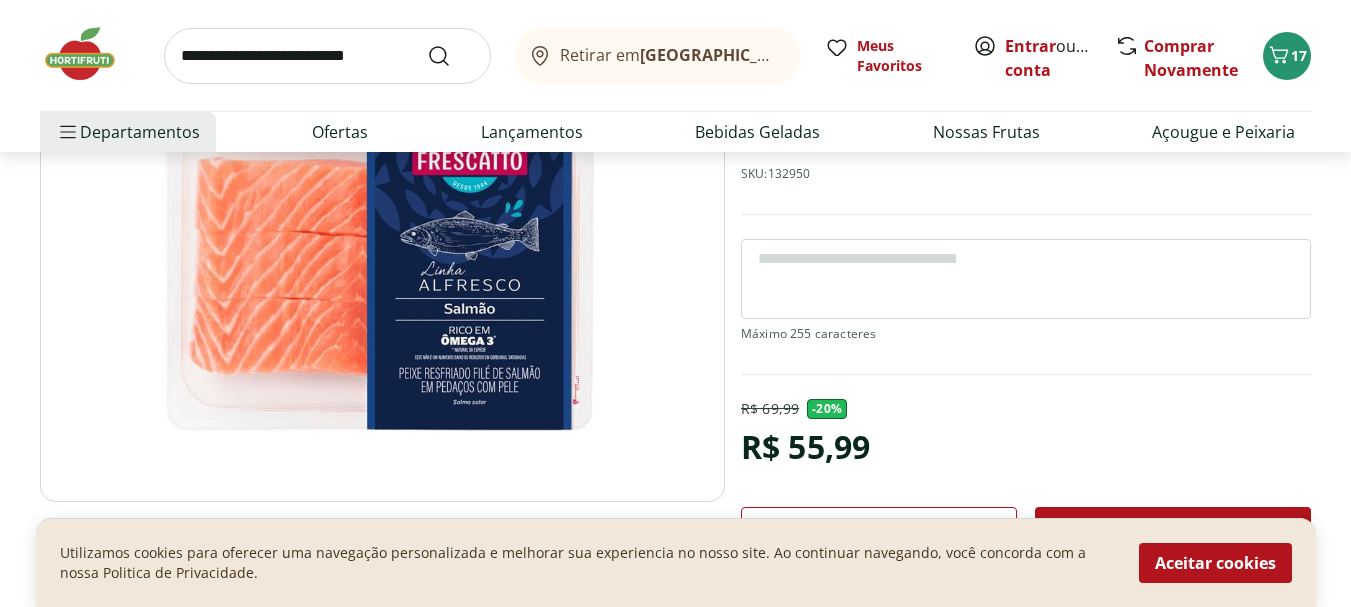 scroll, scrollTop: 300, scrollLeft: 0, axis: vertical 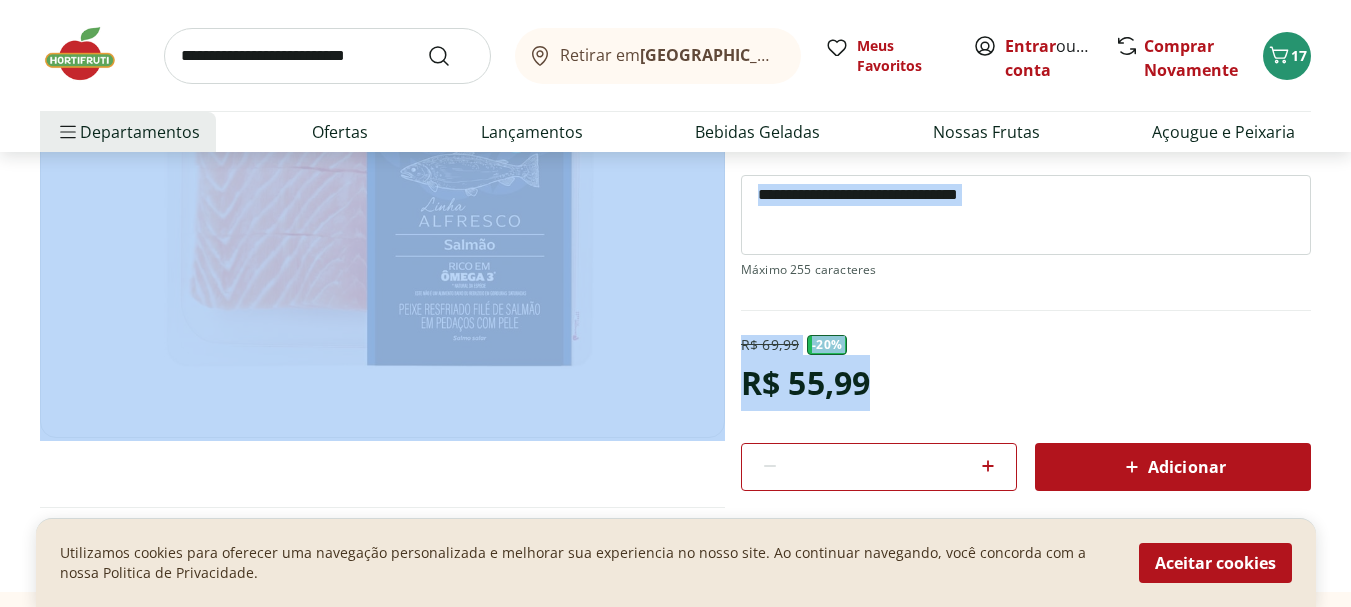 drag, startPoint x: 889, startPoint y: 393, endPoint x: 745, endPoint y: 343, distance: 152.4336 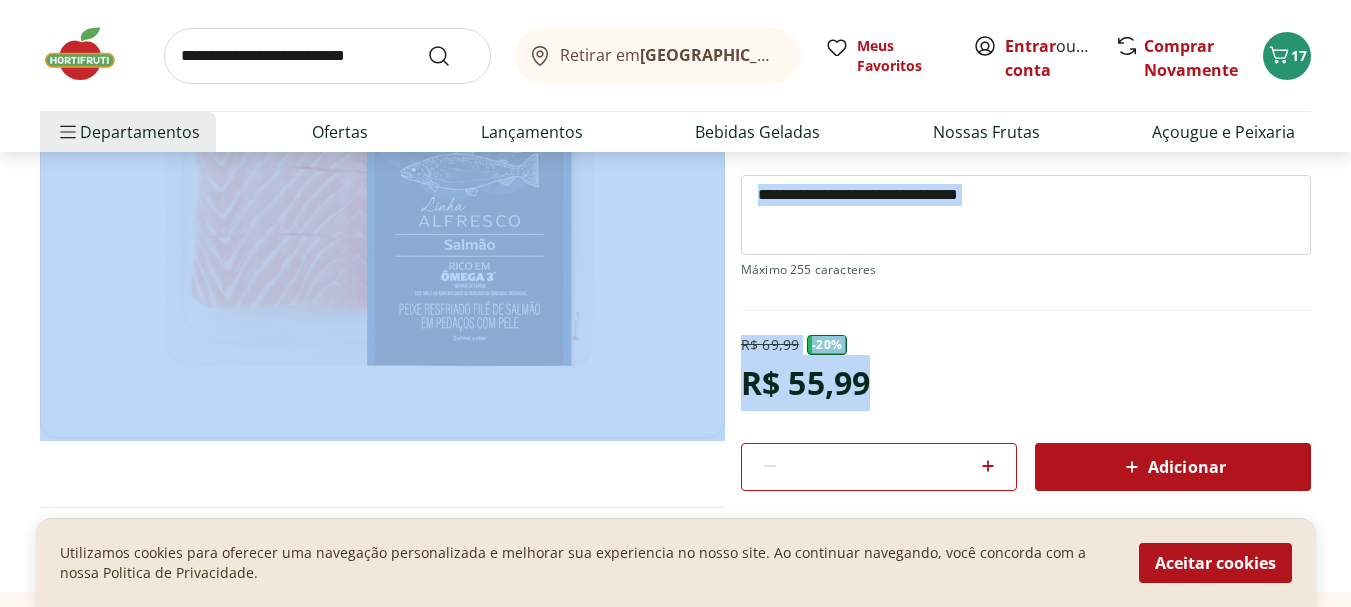 click on "R$ 55,99" at bounding box center (805, 383) 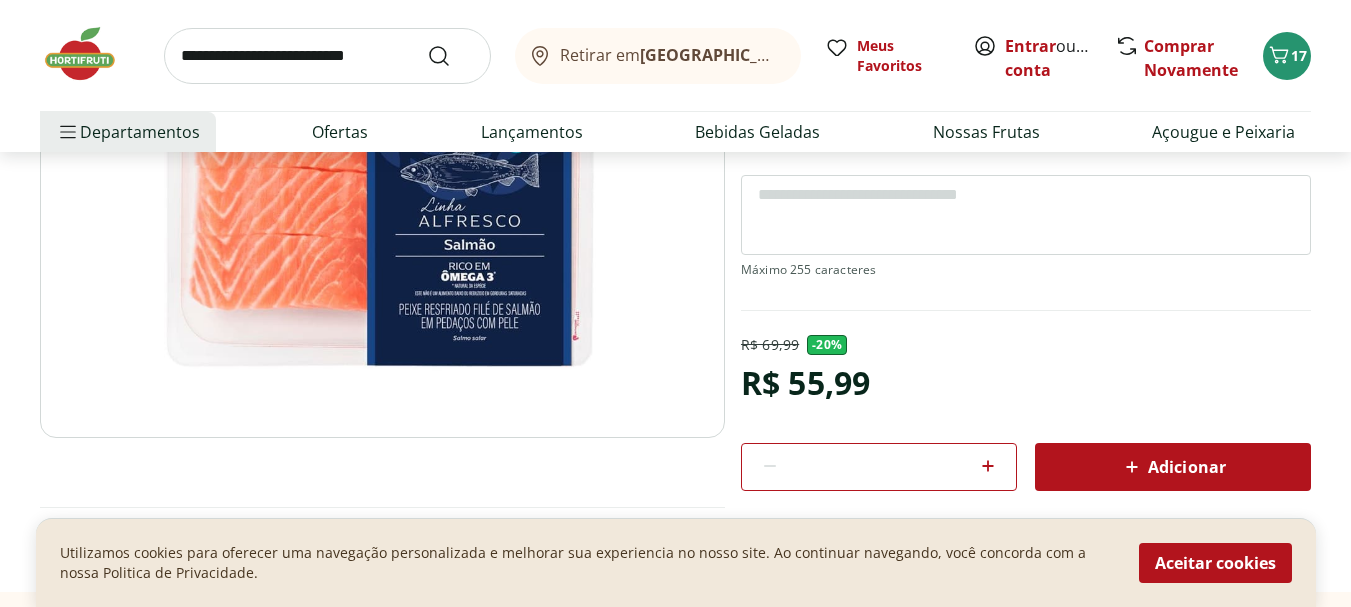 click on "R$ 69,99 - 20 % R$ 55,99 * Adicionar" at bounding box center (1026, 413) 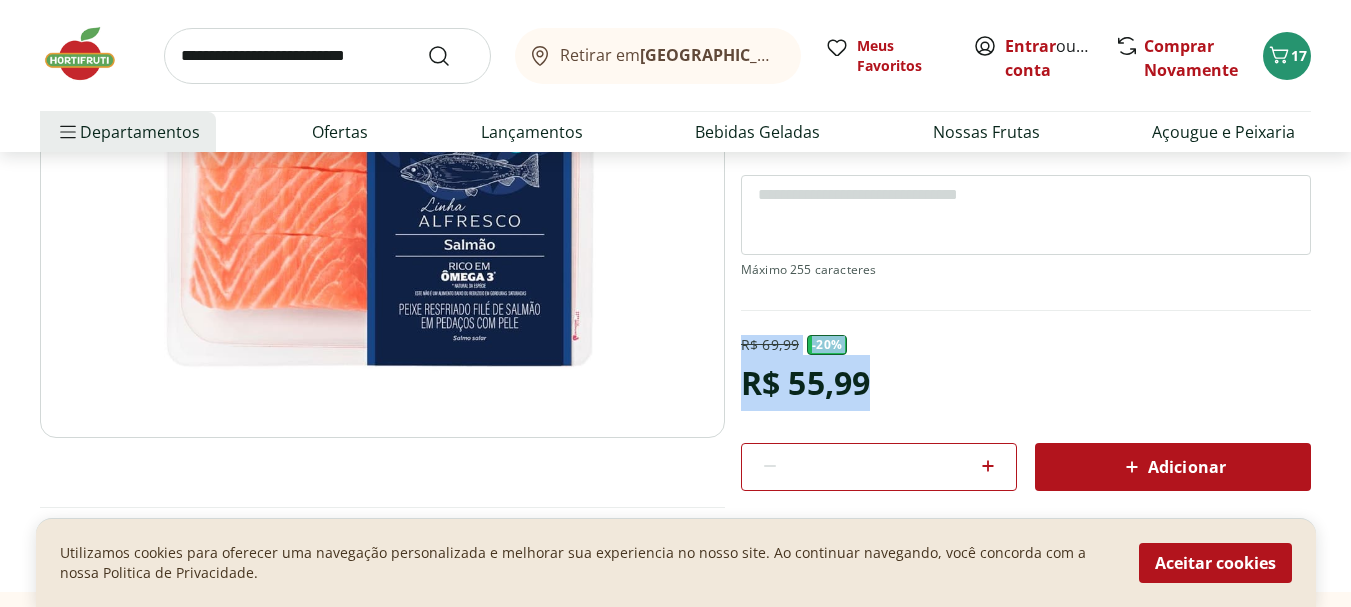 drag, startPoint x: 881, startPoint y: 381, endPoint x: 749, endPoint y: 333, distance: 140.4564 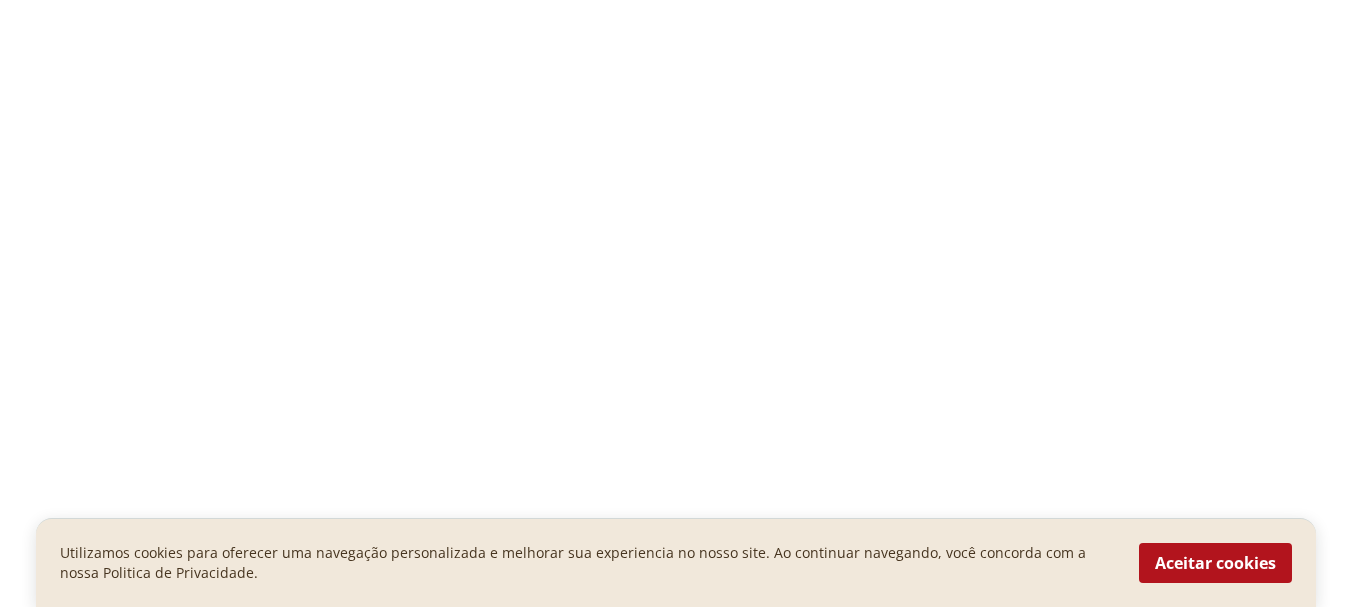 scroll, scrollTop: 0, scrollLeft: 0, axis: both 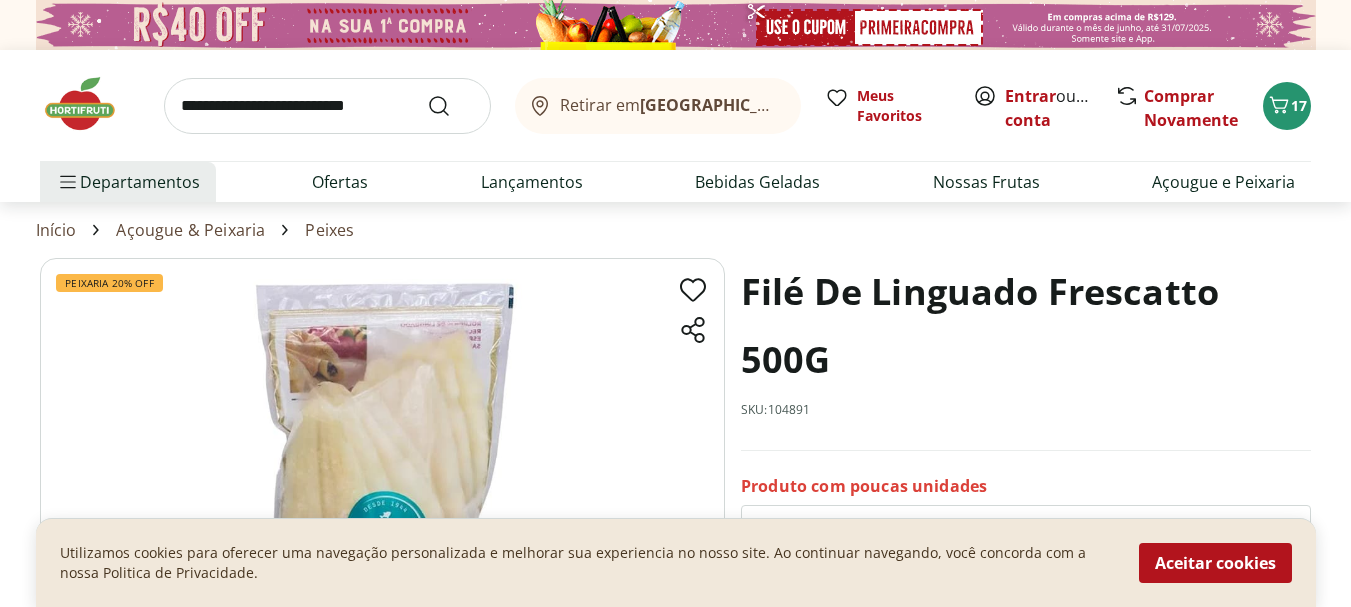 click on "SKU:  104891" at bounding box center (776, 410) 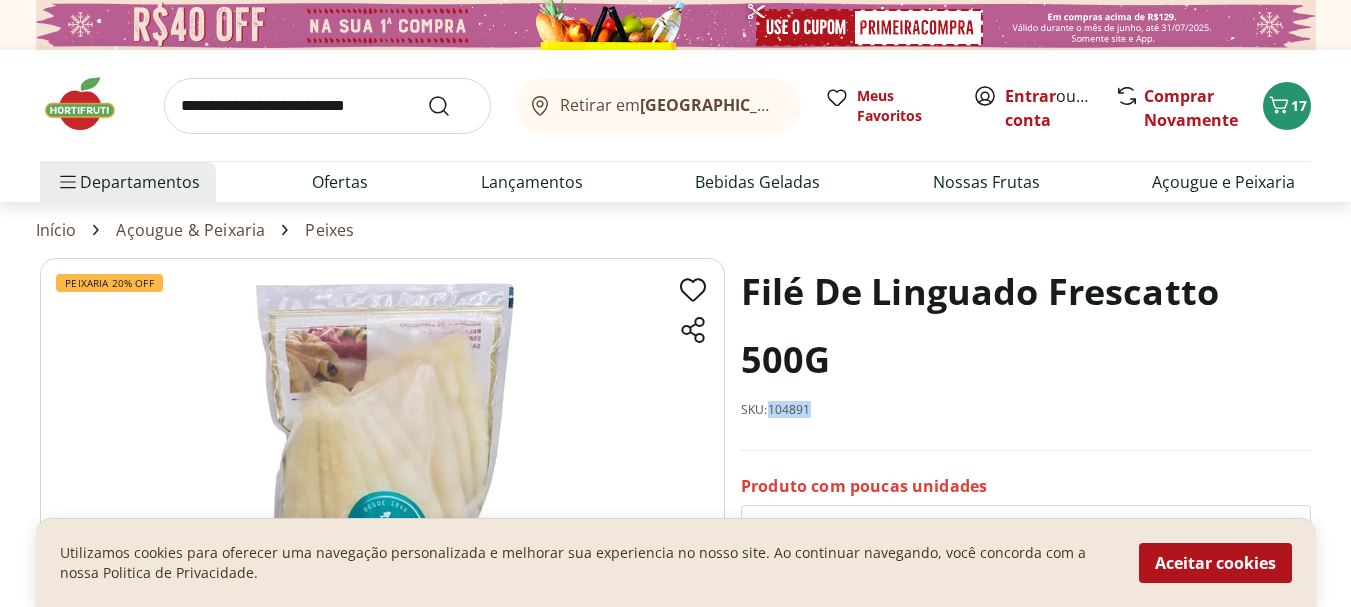 click on "SKU:  104891" at bounding box center [776, 410] 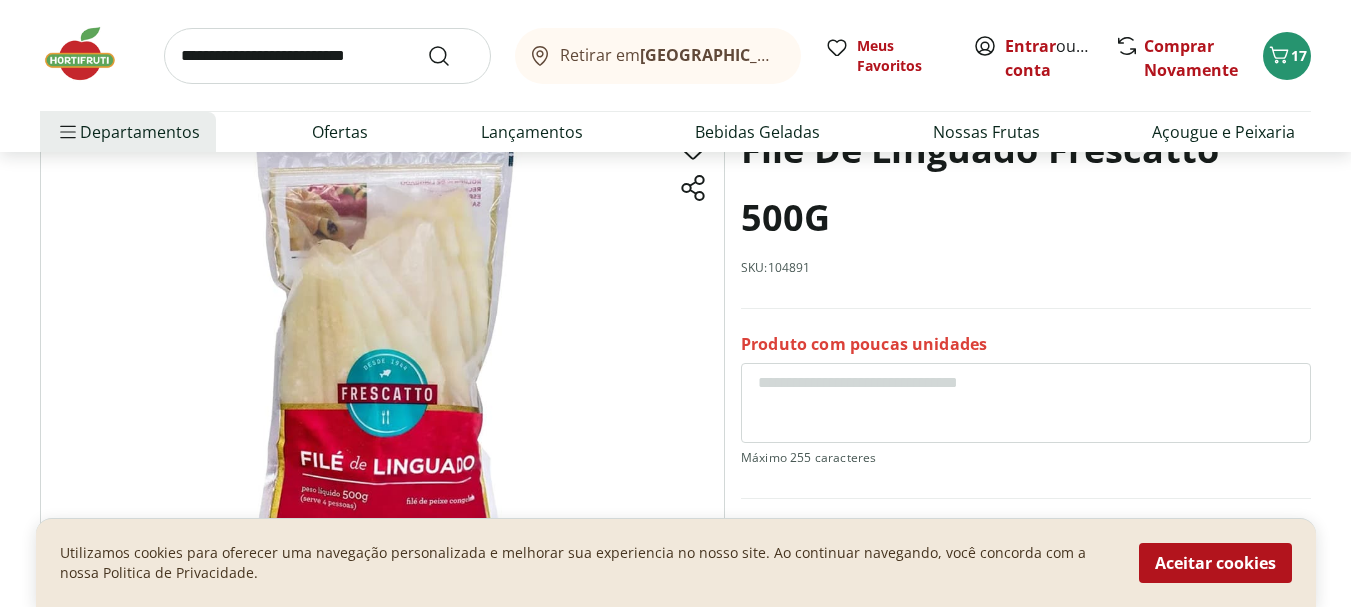 scroll, scrollTop: 100, scrollLeft: 0, axis: vertical 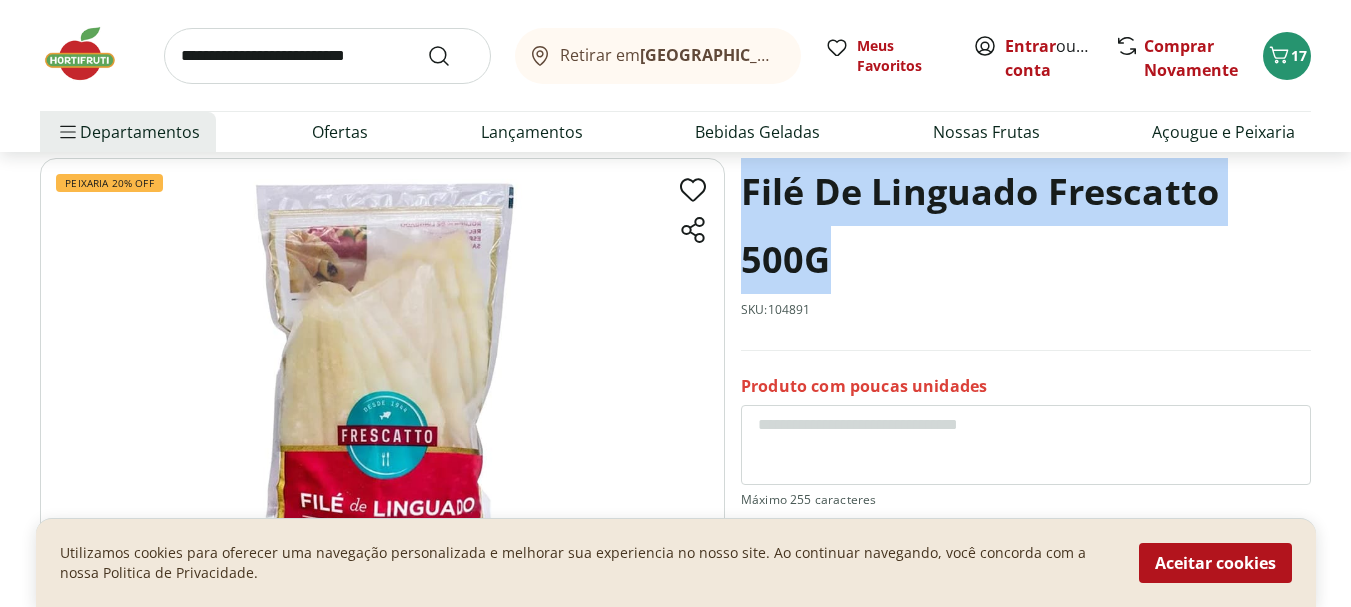 drag, startPoint x: 839, startPoint y: 264, endPoint x: 746, endPoint y: 185, distance: 122.02459 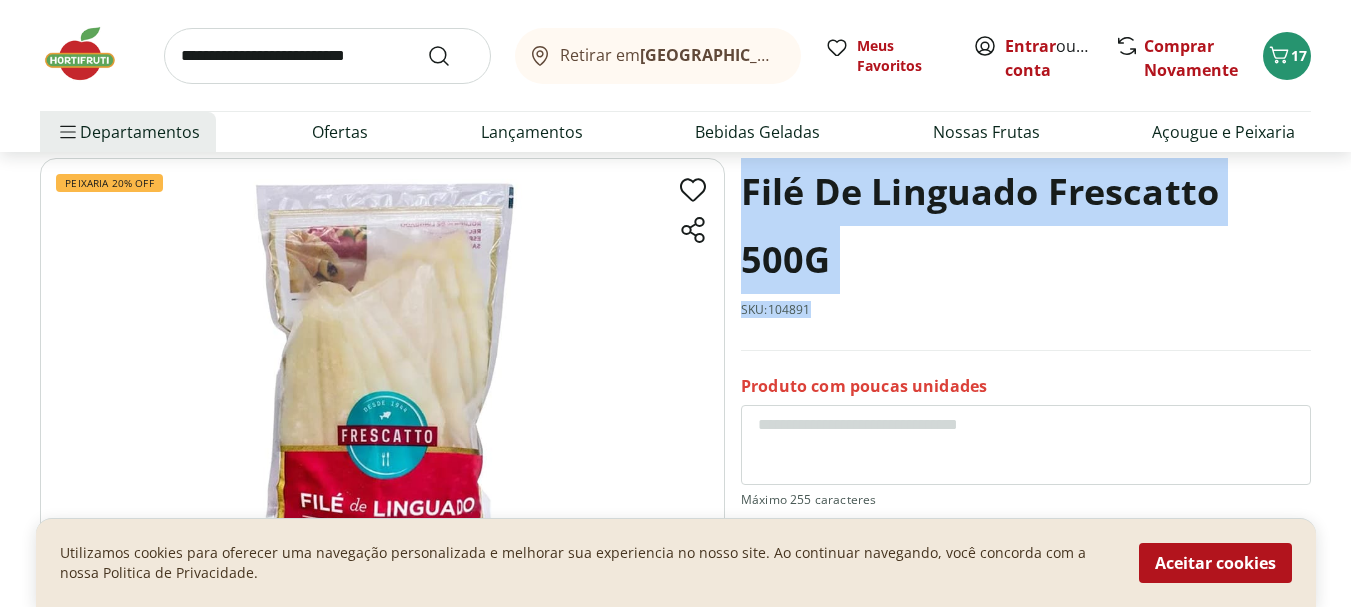 drag, startPoint x: 835, startPoint y: 325, endPoint x: 747, endPoint y: 193, distance: 158.64426 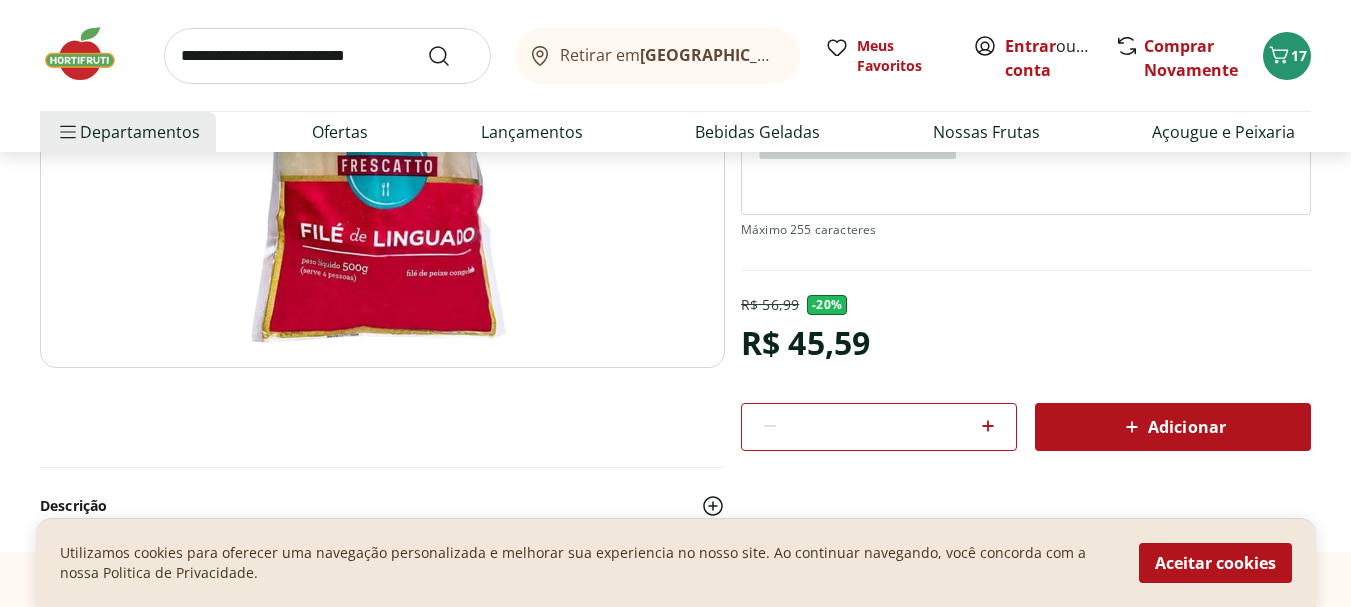scroll, scrollTop: 376, scrollLeft: 0, axis: vertical 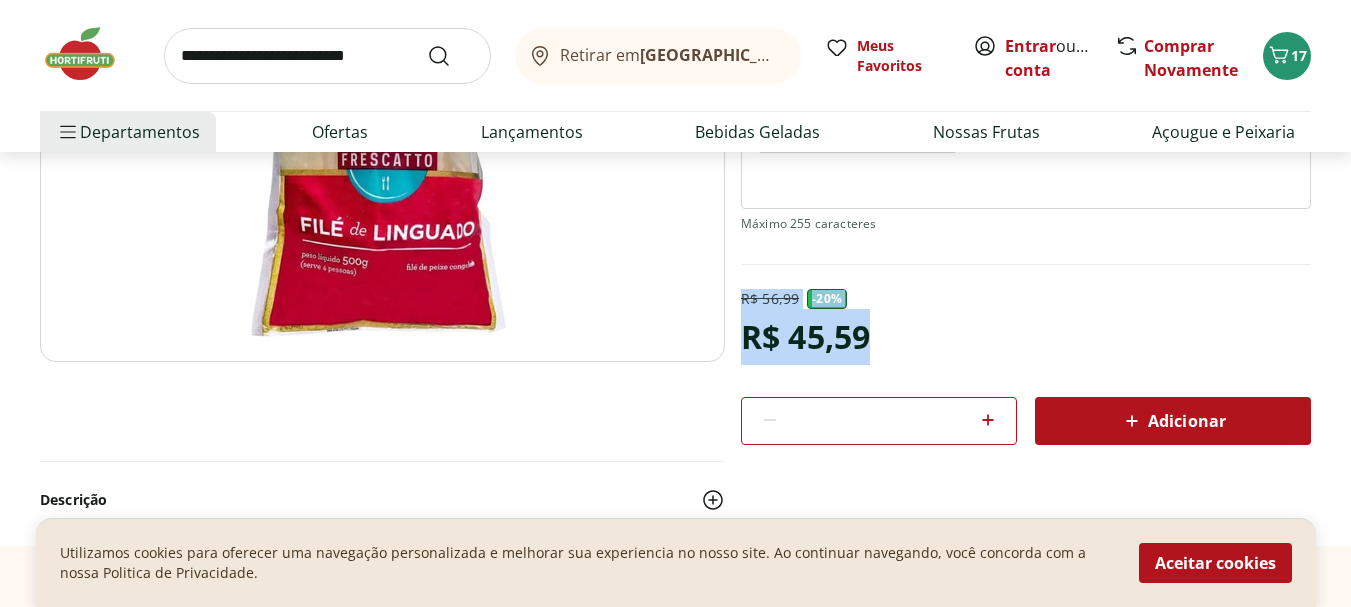 drag, startPoint x: 891, startPoint y: 352, endPoint x: 743, endPoint y: 302, distance: 156.2178 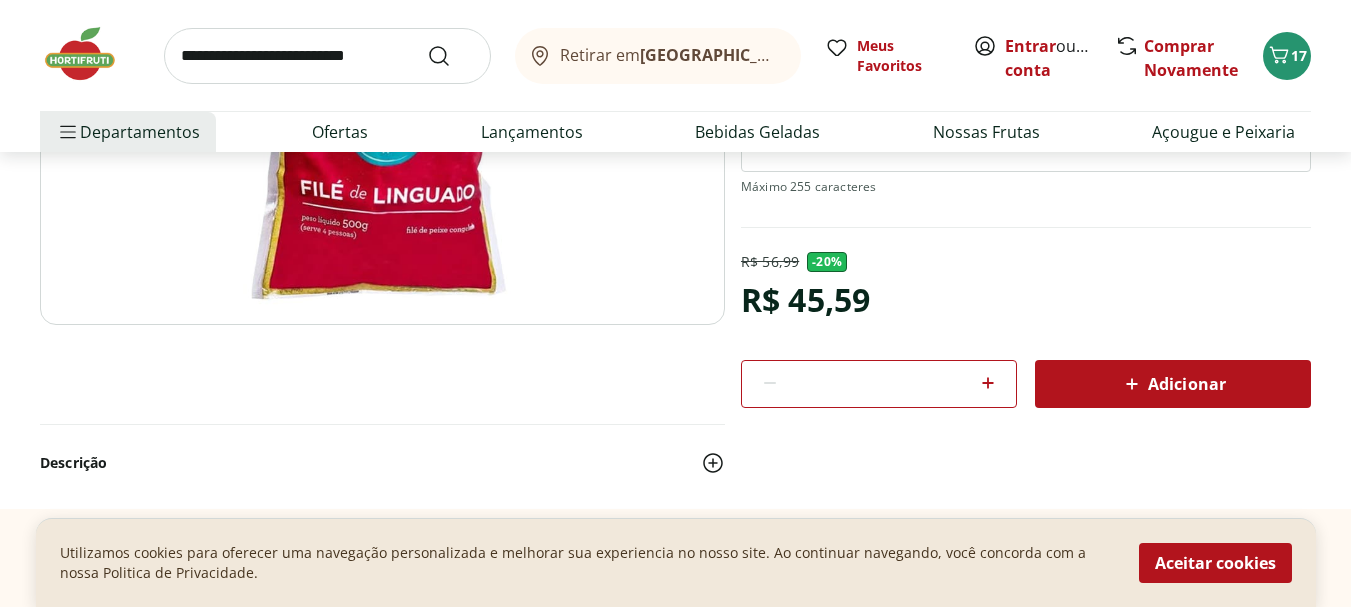 scroll, scrollTop: 376, scrollLeft: 0, axis: vertical 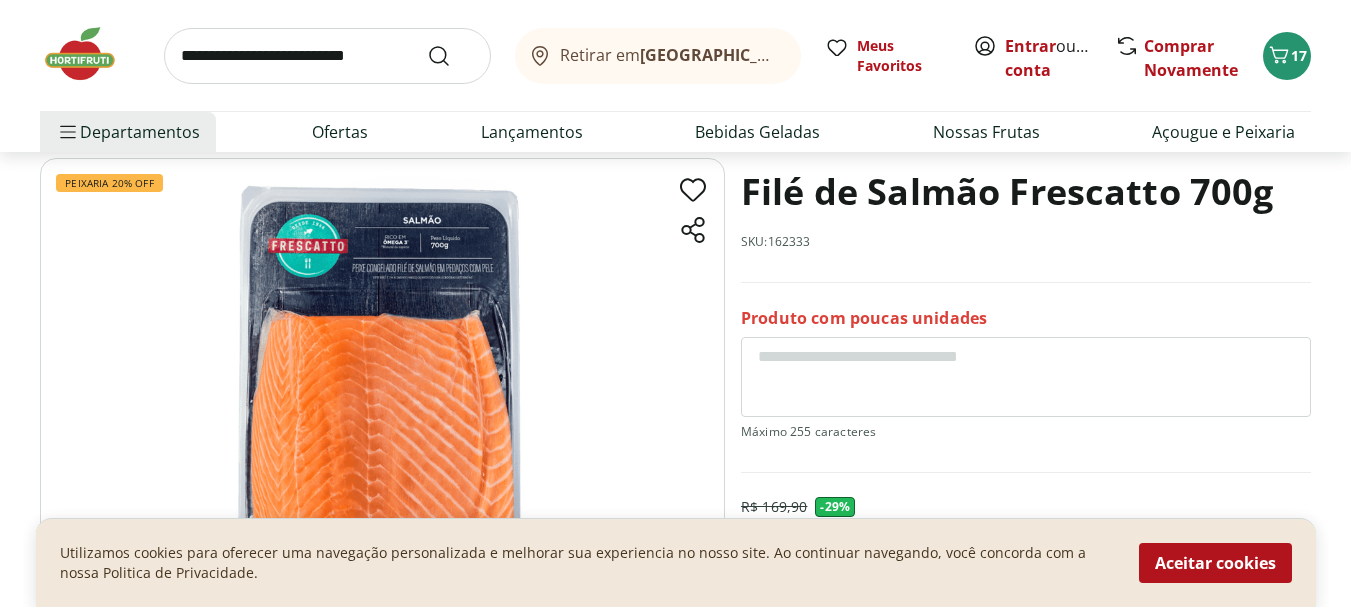 click on "Filé de Salmão Frescatto 700g" at bounding box center [1007, 192] 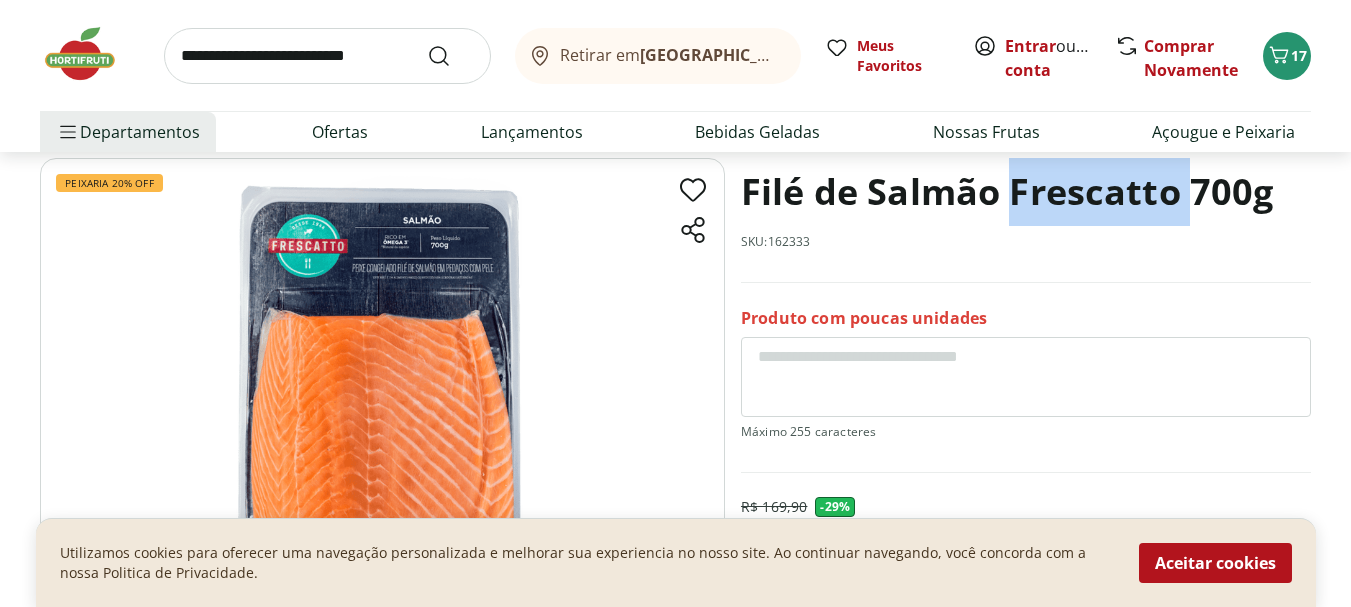 click on "Filé de Salmão Frescatto 700g" at bounding box center [1007, 192] 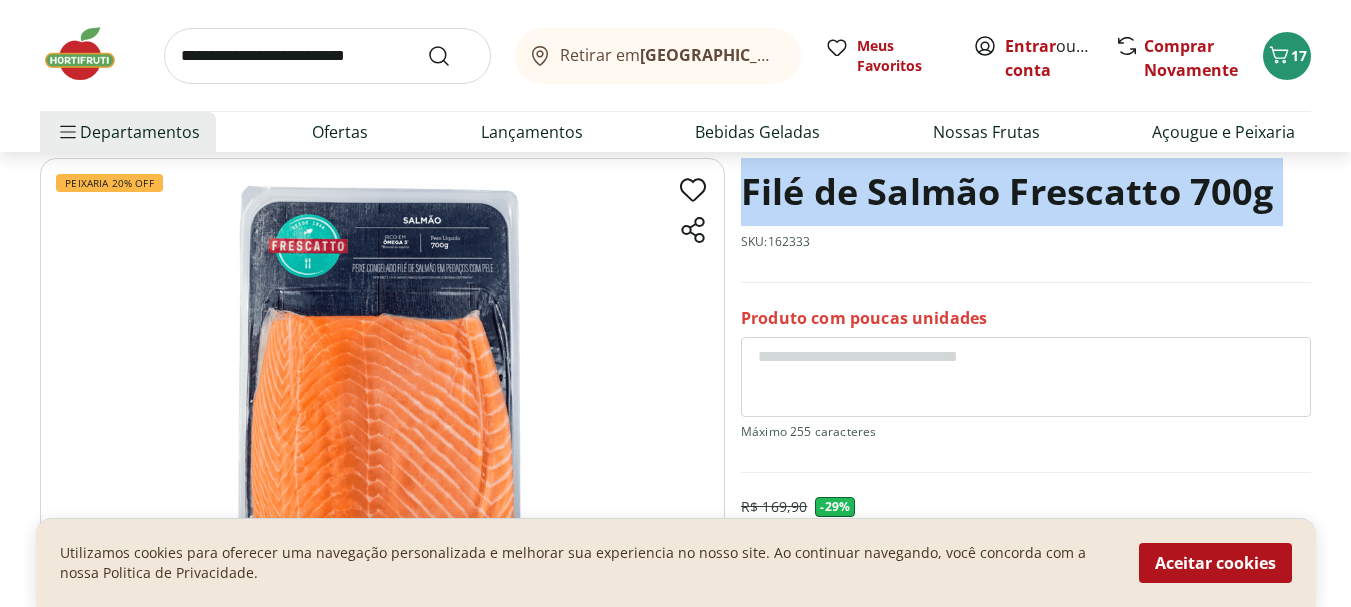 click on "Filé de Salmão Frescatto 700g" at bounding box center (1007, 192) 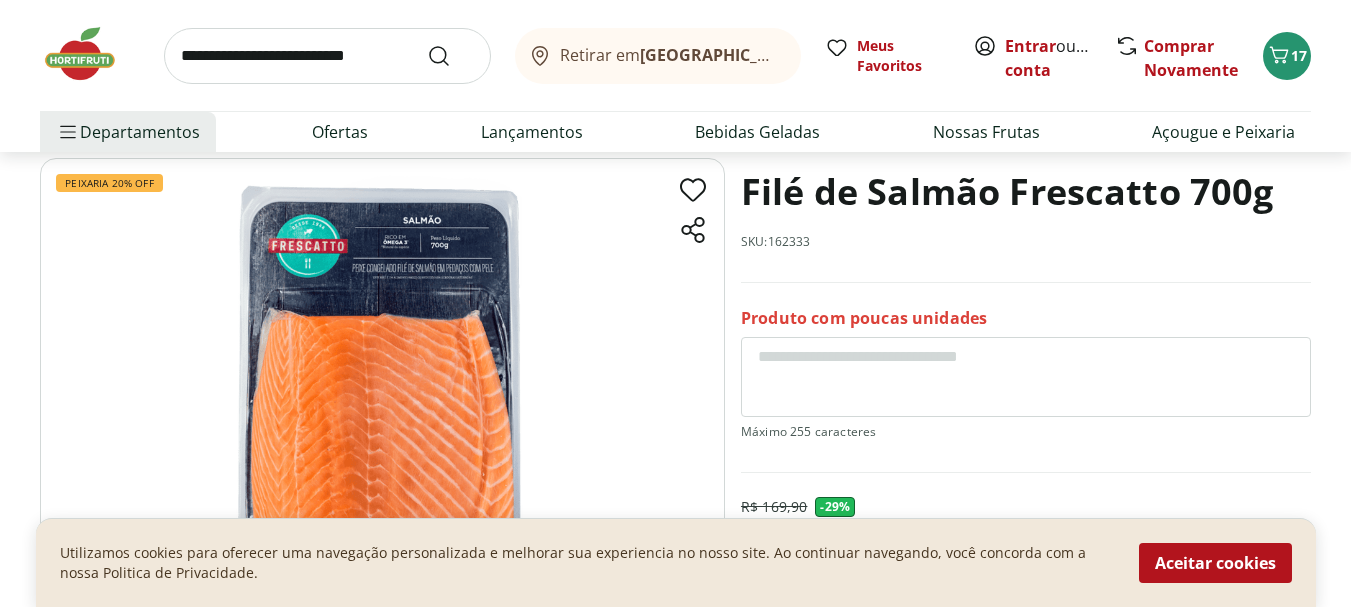 click on "SKU:  162333" at bounding box center (776, 242) 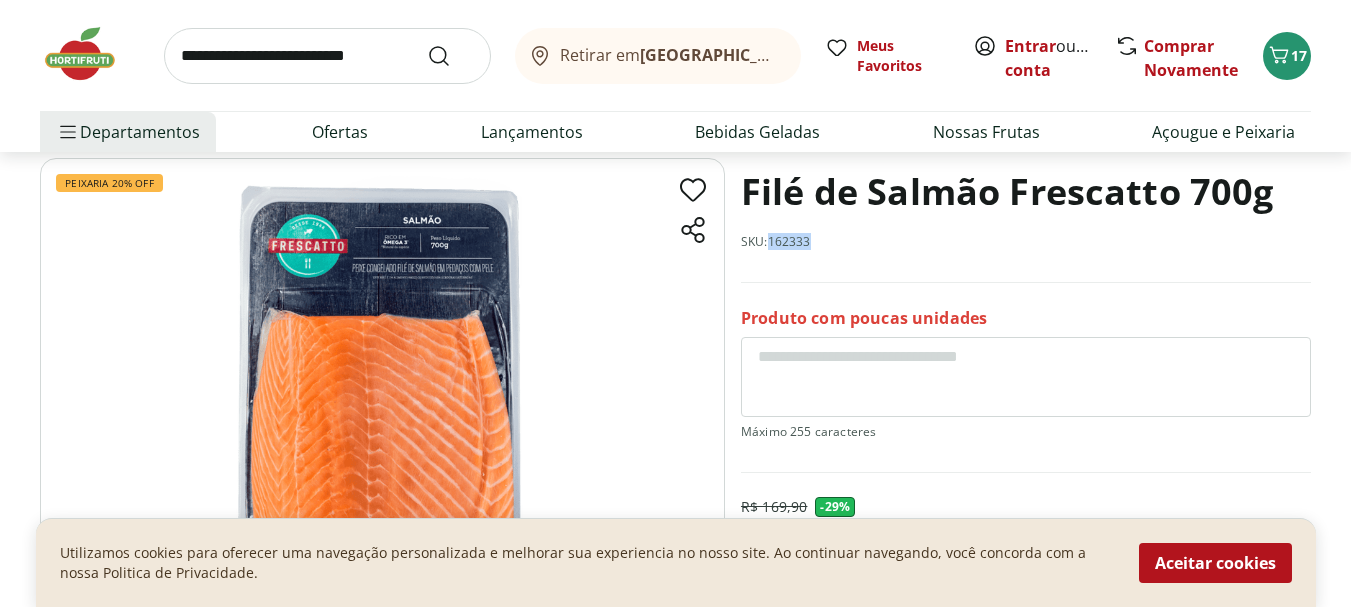 click on "SKU:  162333" at bounding box center [776, 242] 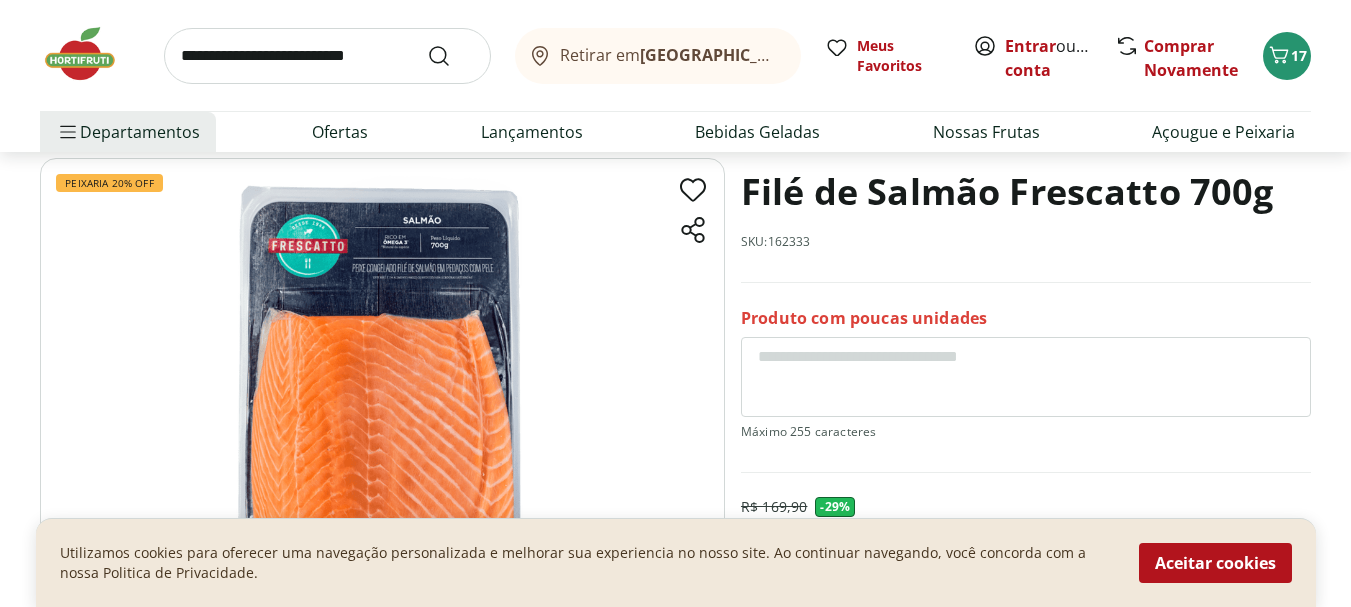scroll, scrollTop: 254, scrollLeft: 0, axis: vertical 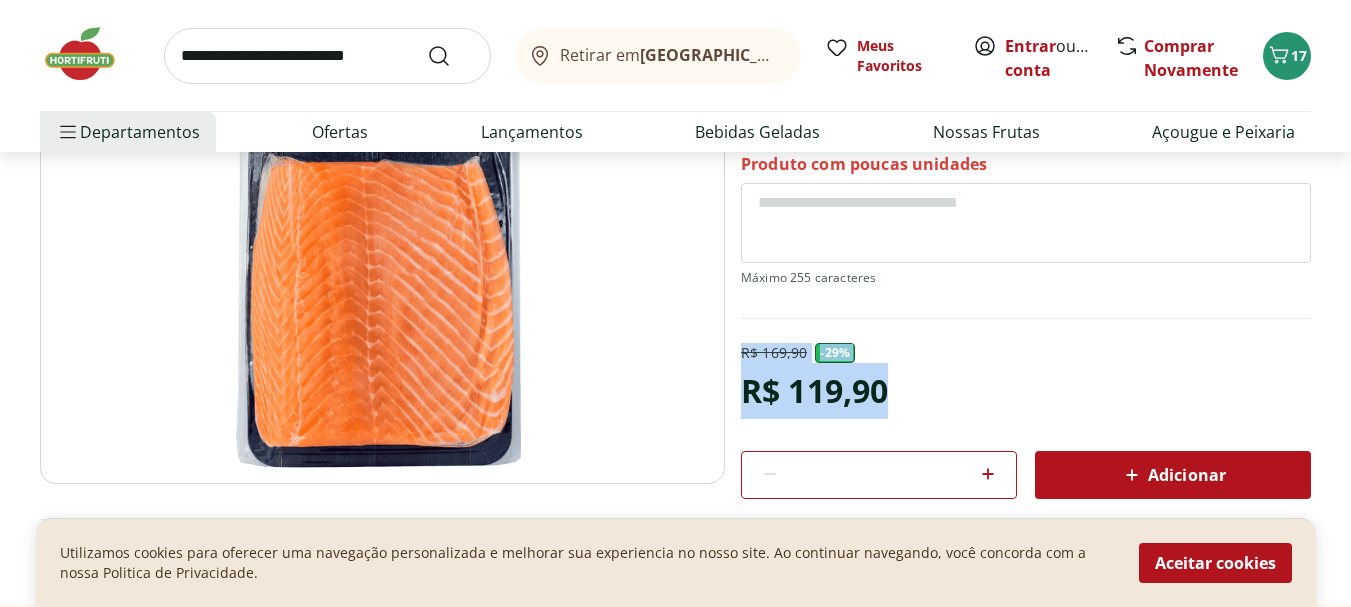 drag, startPoint x: 898, startPoint y: 395, endPoint x: 740, endPoint y: 344, distance: 166.0271 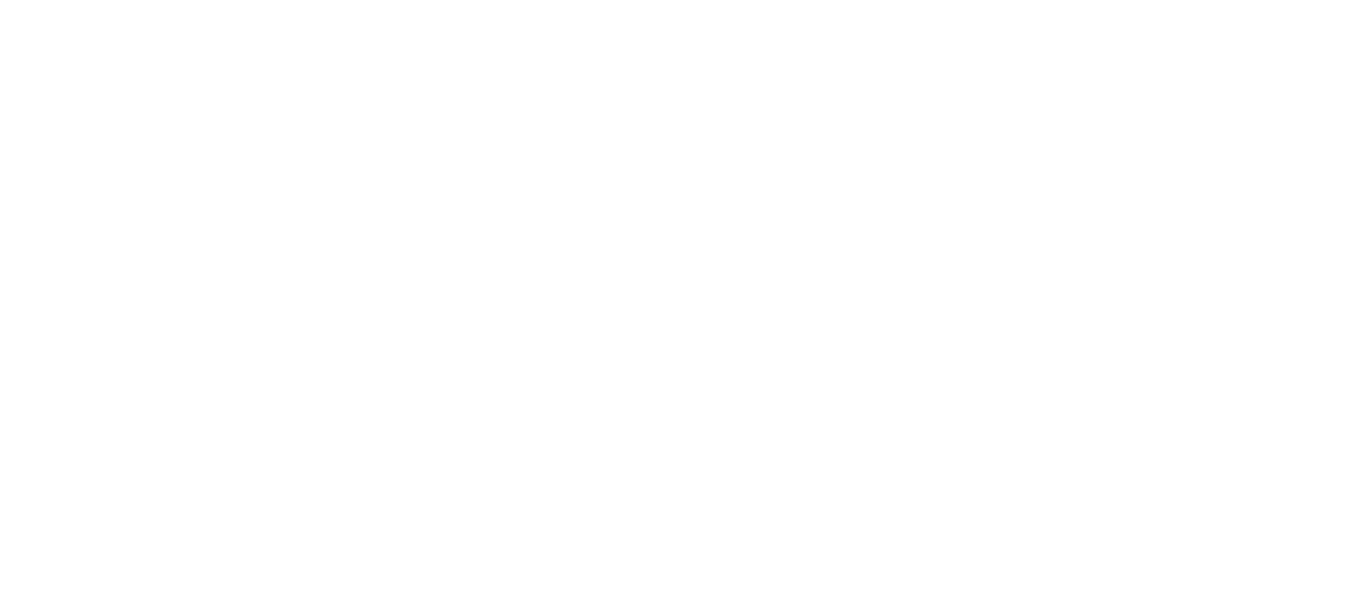 scroll, scrollTop: 0, scrollLeft: 0, axis: both 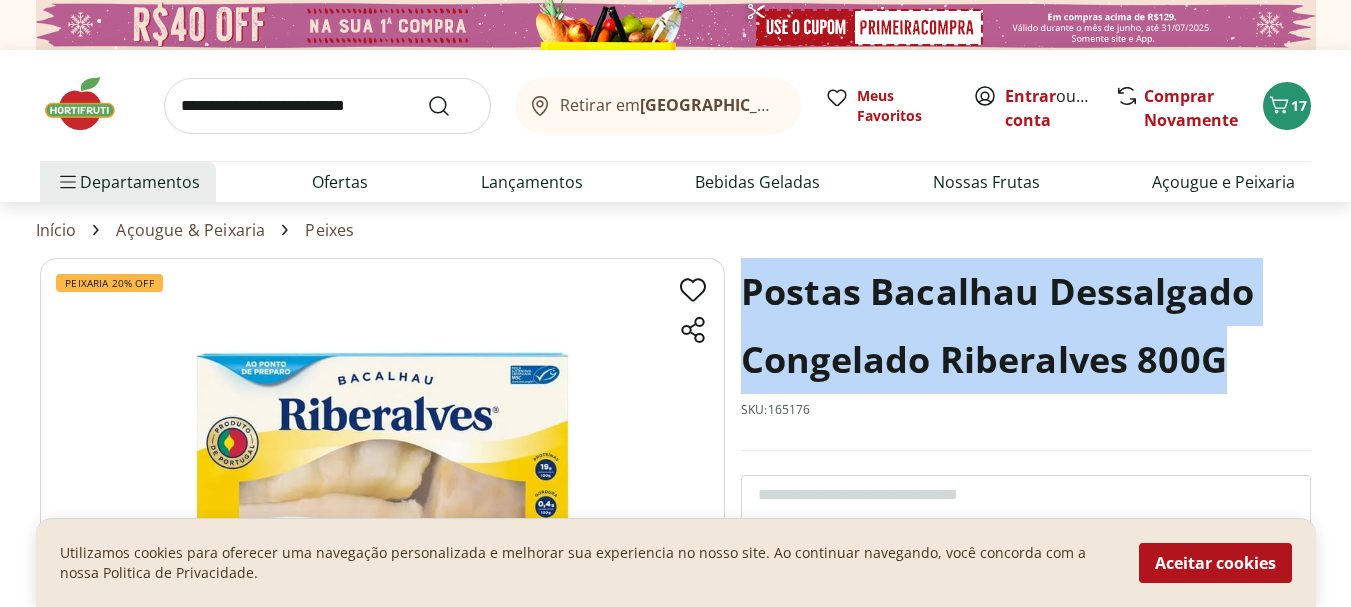 drag, startPoint x: 1235, startPoint y: 363, endPoint x: 743, endPoint y: 268, distance: 501.08783 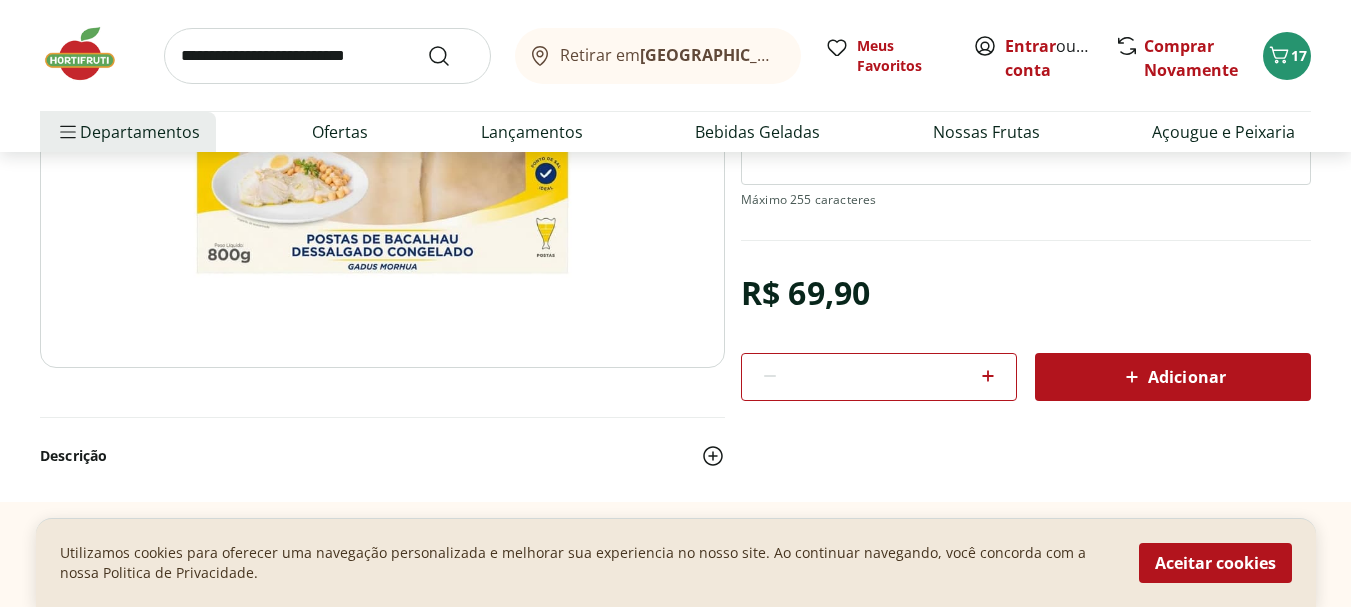 scroll, scrollTop: 325, scrollLeft: 0, axis: vertical 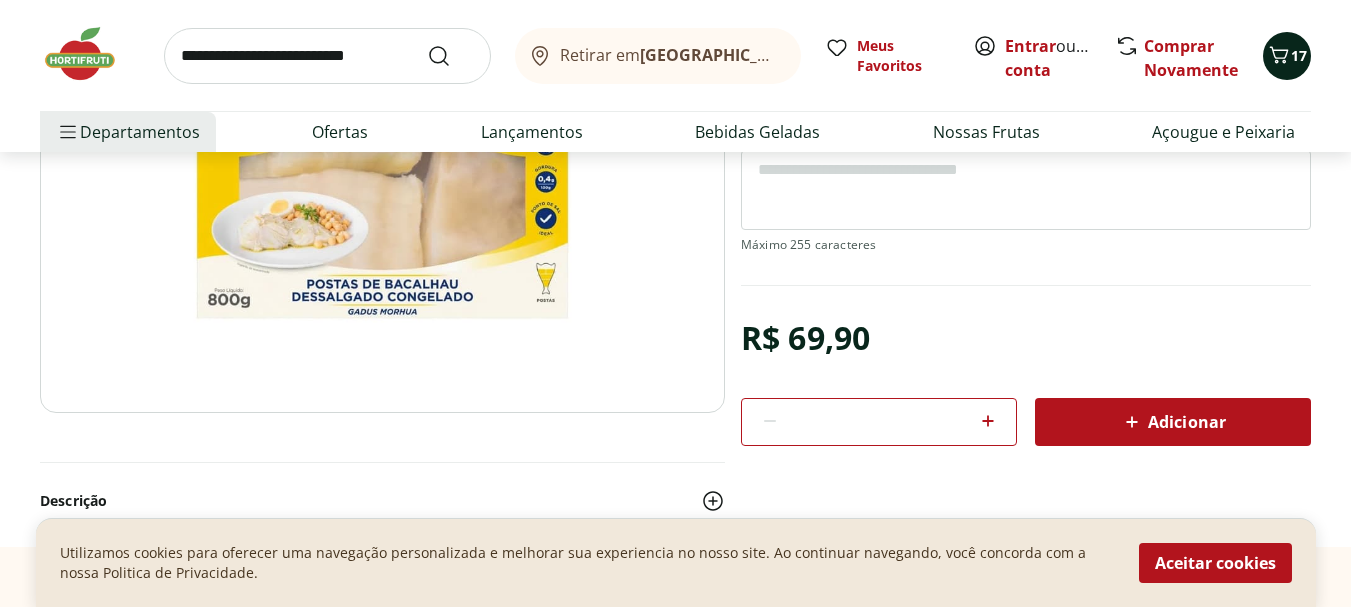 copy on "Postas Bacalhau Dessalgado Congelado Riberalves 800G" 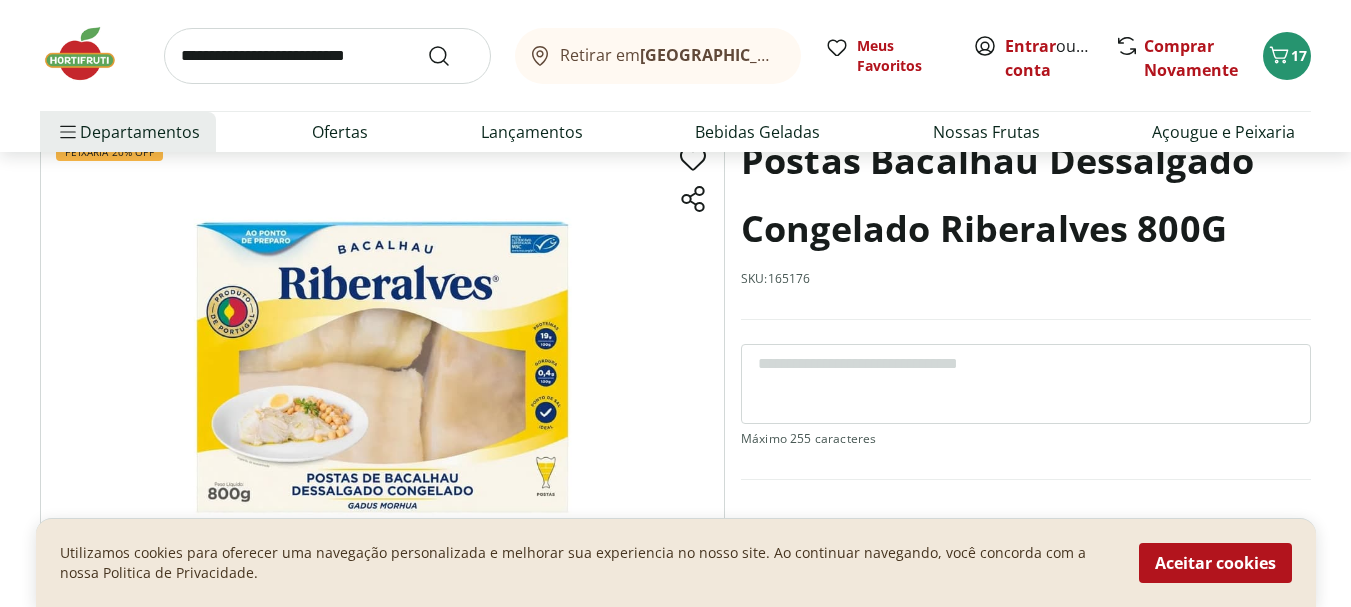 scroll, scrollTop: 125, scrollLeft: 0, axis: vertical 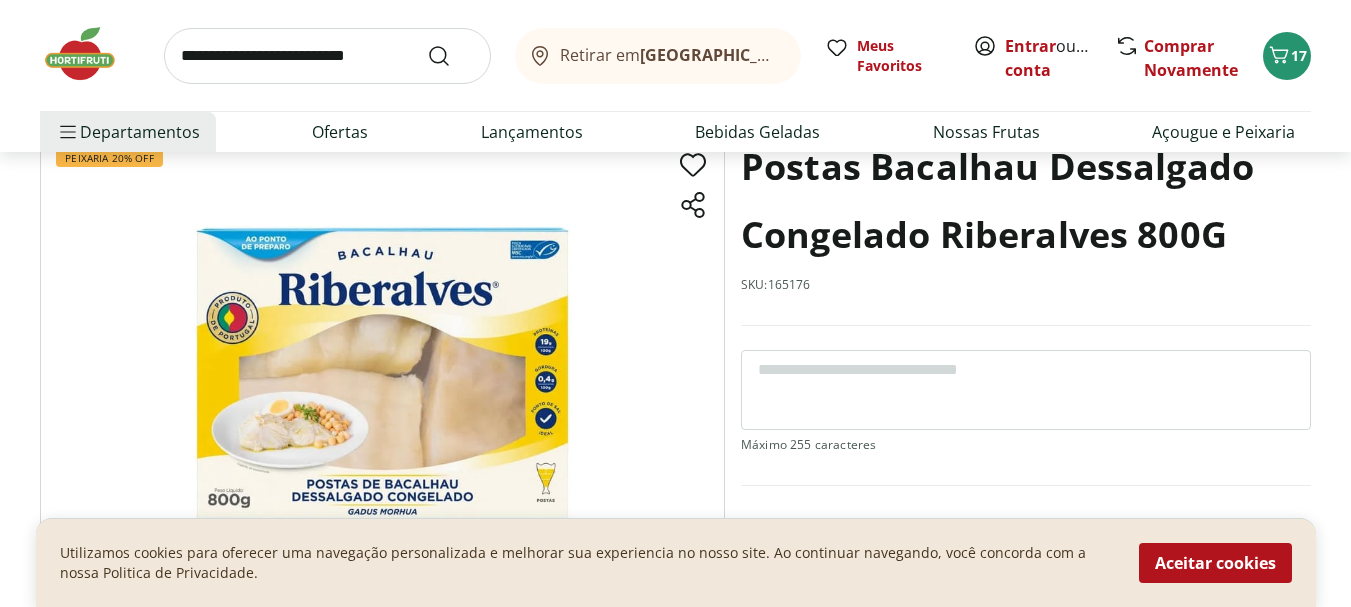 click on "SKU:  165176" at bounding box center (776, 285) 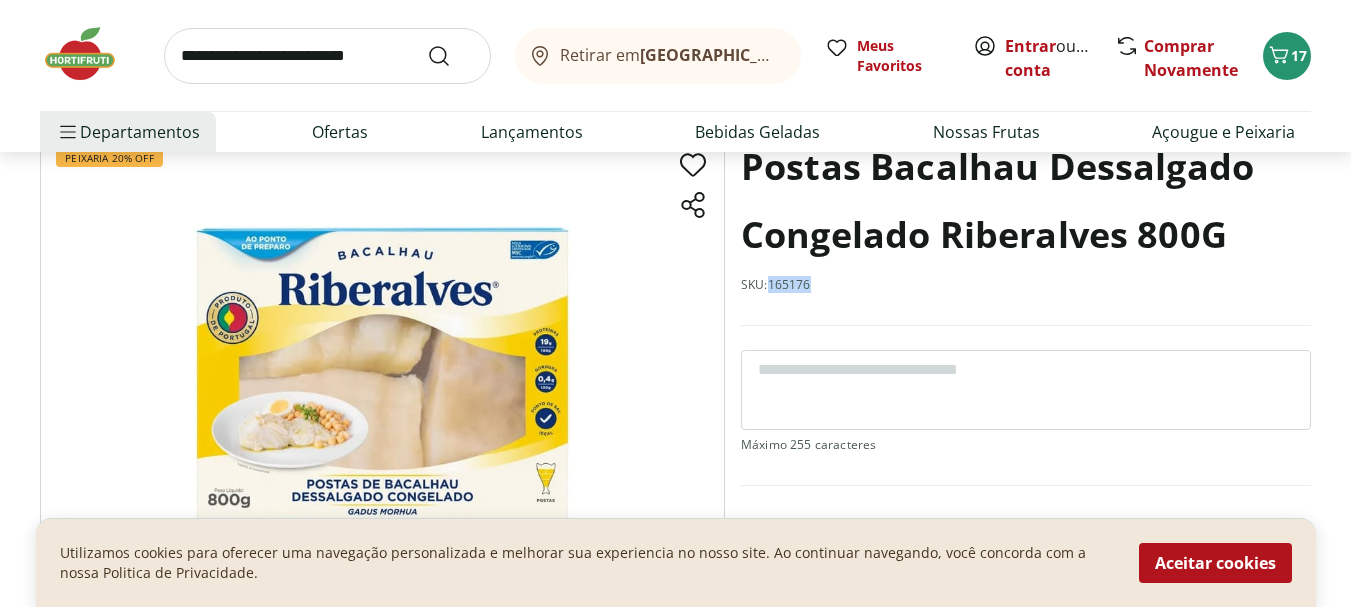 click on "SKU:  165176" at bounding box center (776, 285) 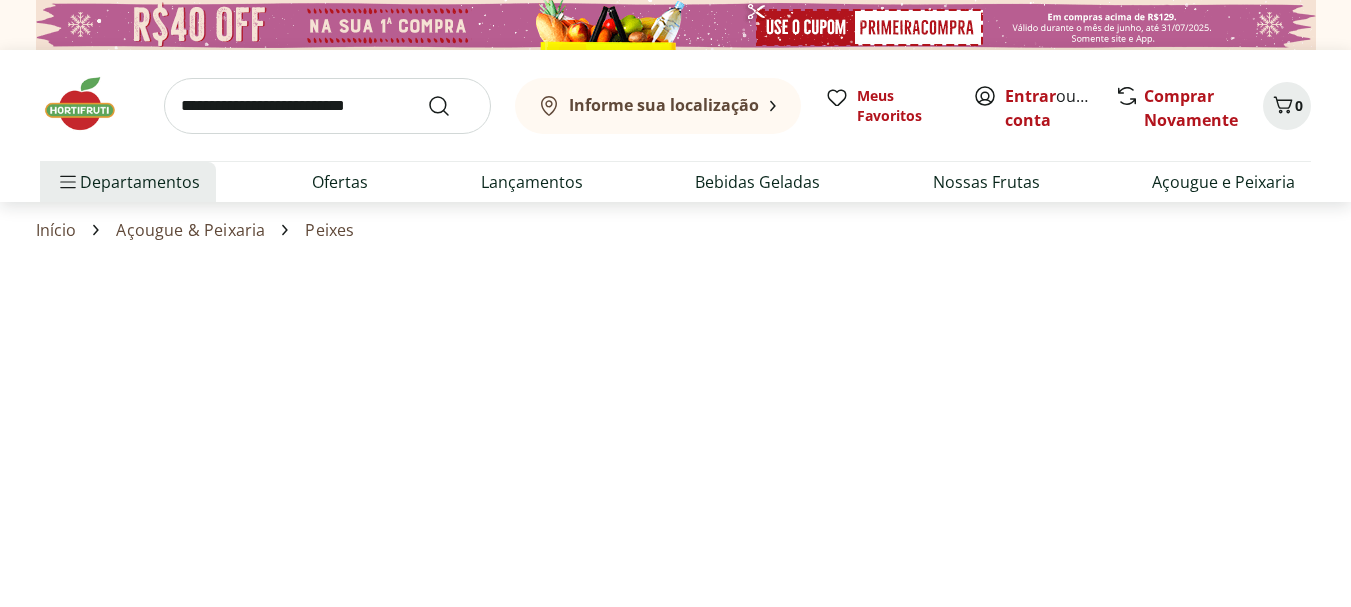 scroll, scrollTop: 0, scrollLeft: 0, axis: both 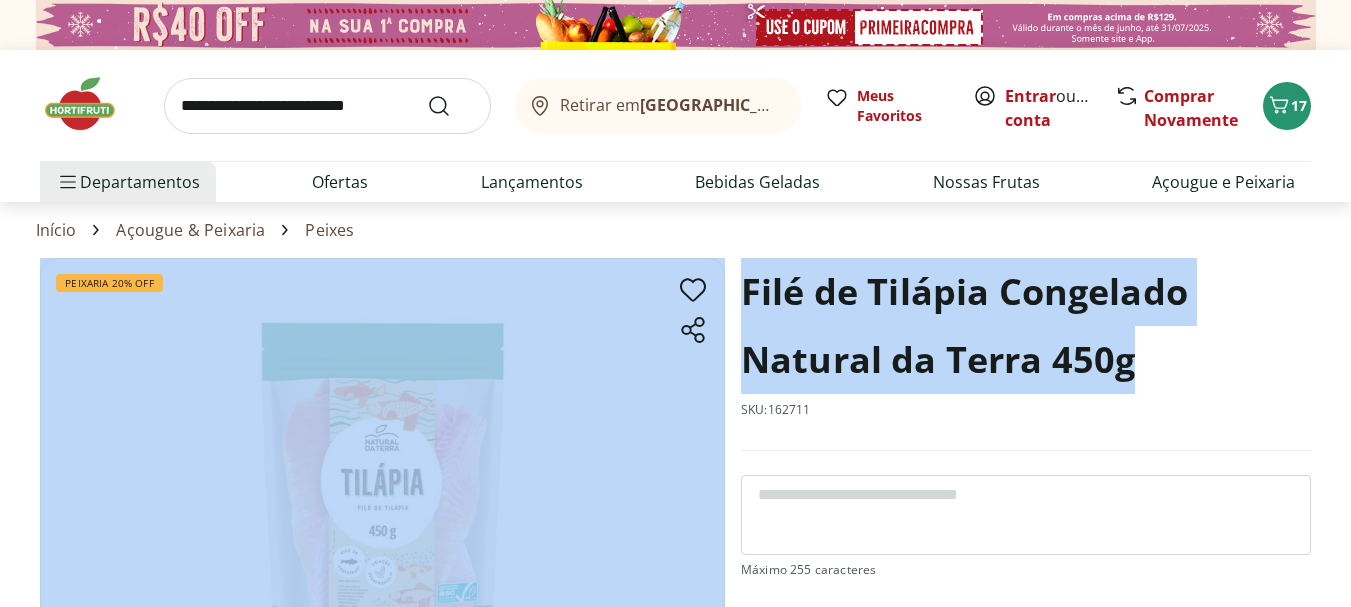 drag, startPoint x: 1164, startPoint y: 369, endPoint x: 740, endPoint y: 290, distance: 431.29688 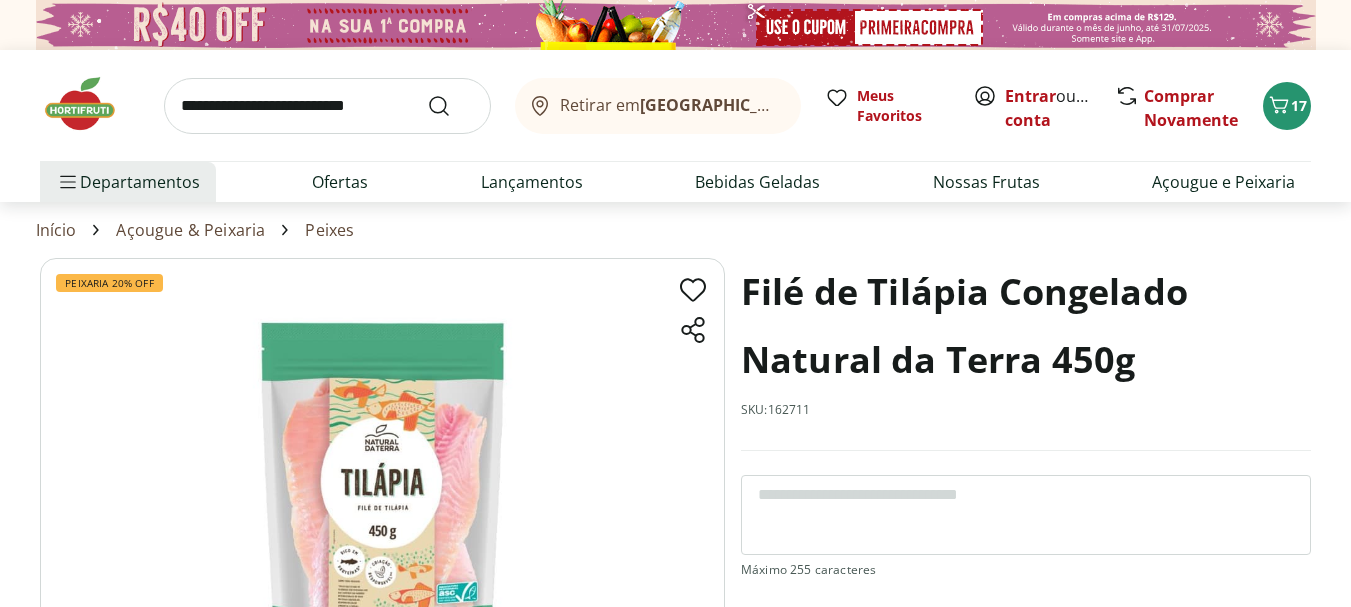 click on "Filé de Tilápia Congelado Natural da Terra 450g" at bounding box center (1026, 326) 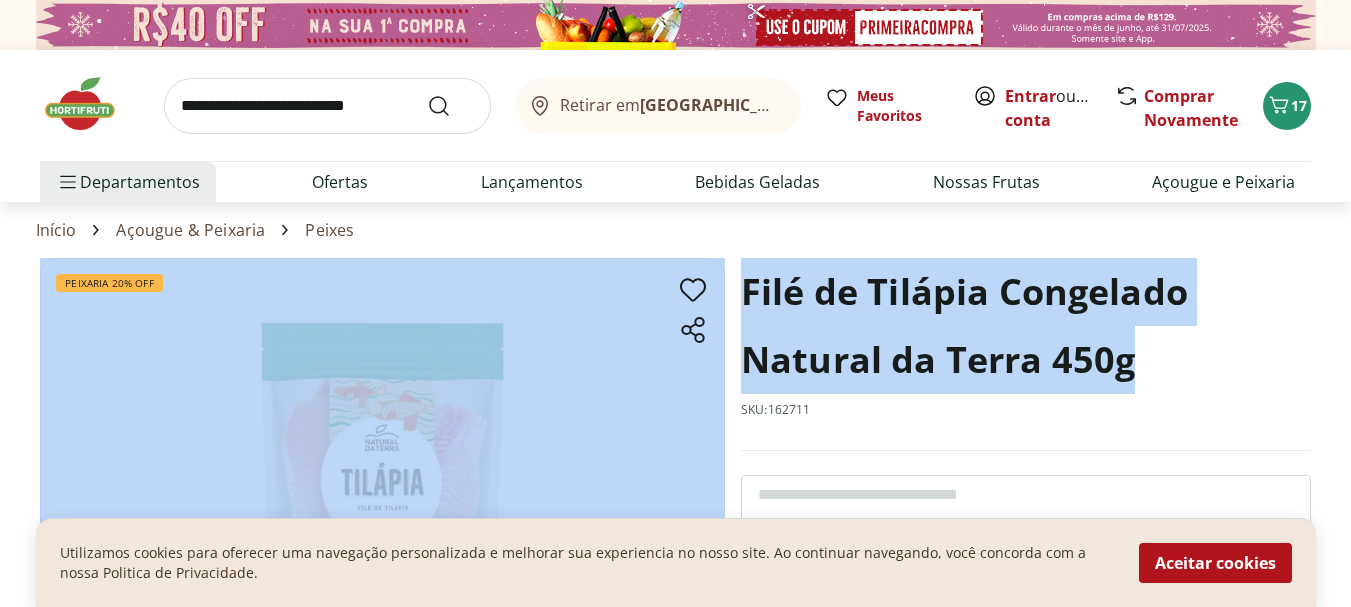 drag, startPoint x: 1114, startPoint y: 368, endPoint x: 729, endPoint y: 289, distance: 393.02164 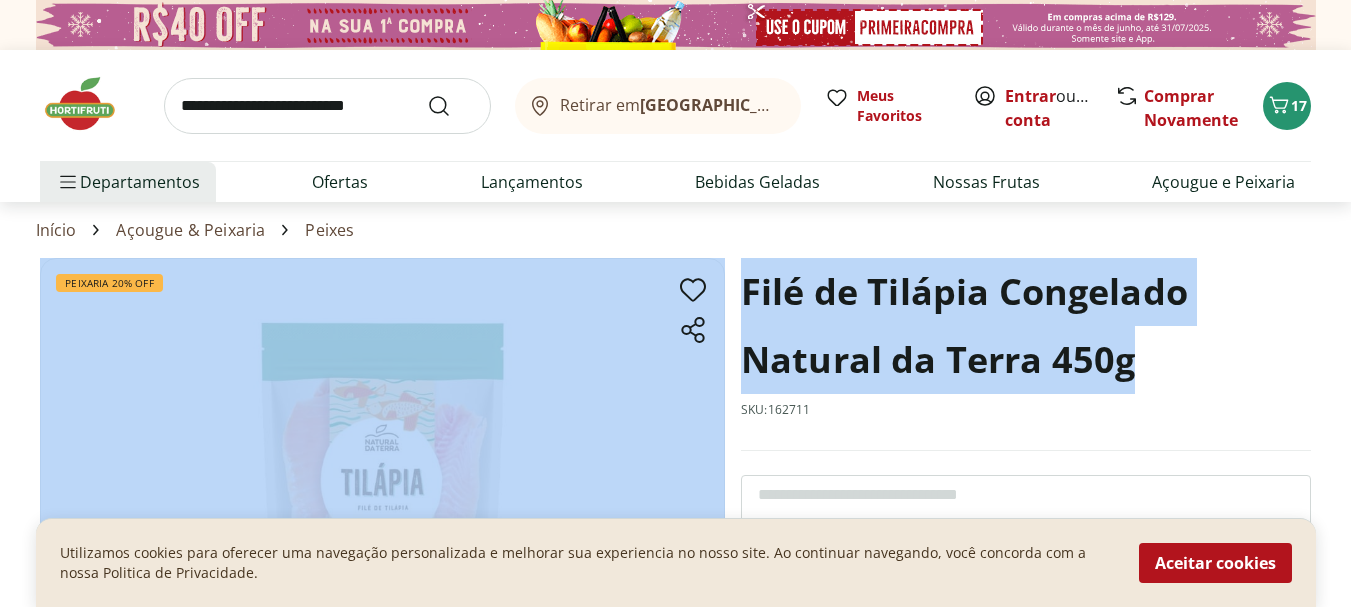 click on "Filé de Tilápia Congelado Natural da Terra 450g" at bounding box center (1026, 326) 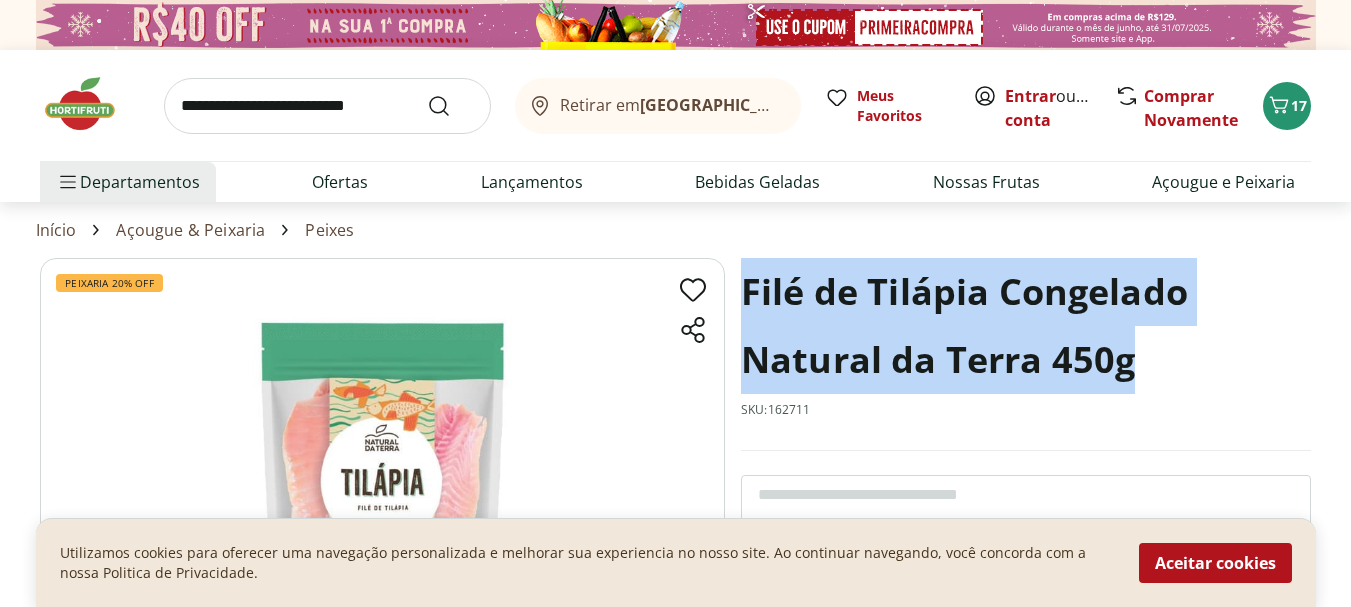 drag, startPoint x: 1136, startPoint y: 368, endPoint x: 750, endPoint y: 286, distance: 394.61374 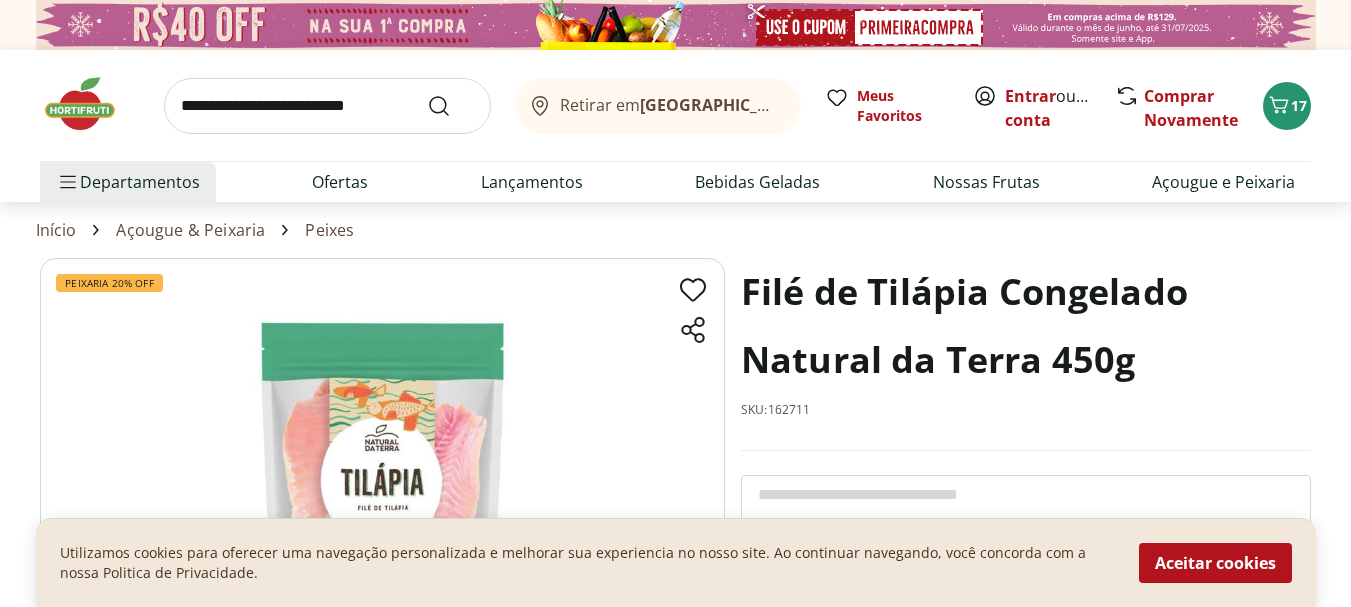click on "SKU:  162711" at bounding box center [776, 410] 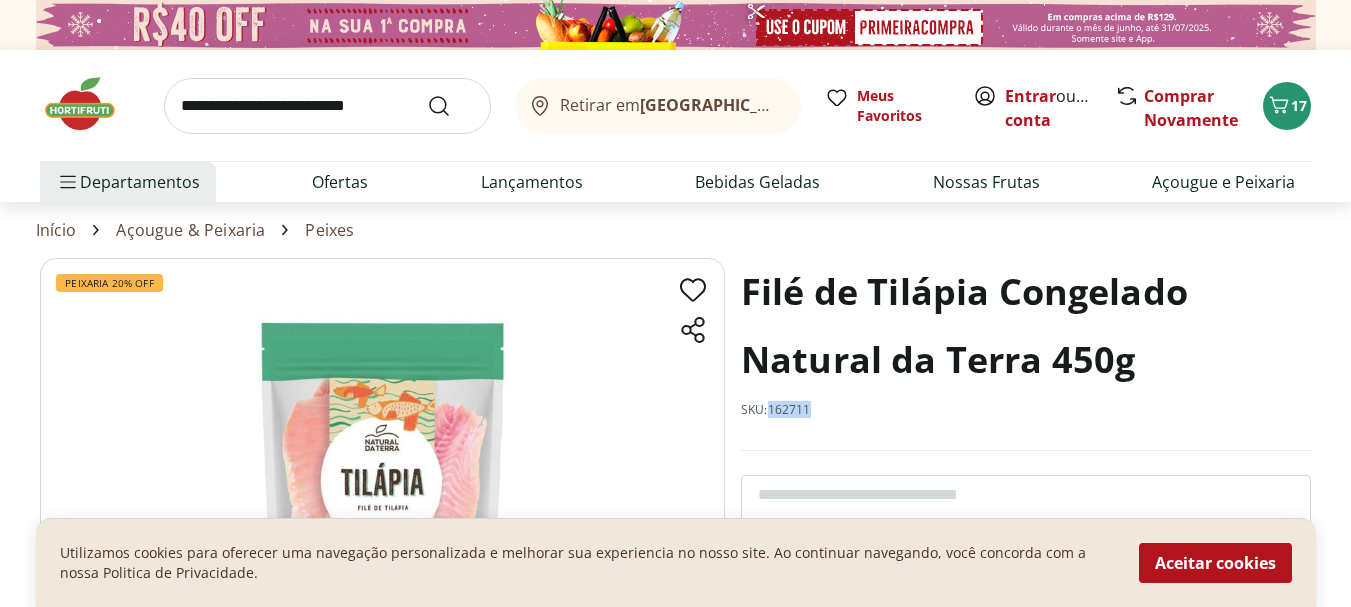 click on "SKU:  162711" at bounding box center (776, 410) 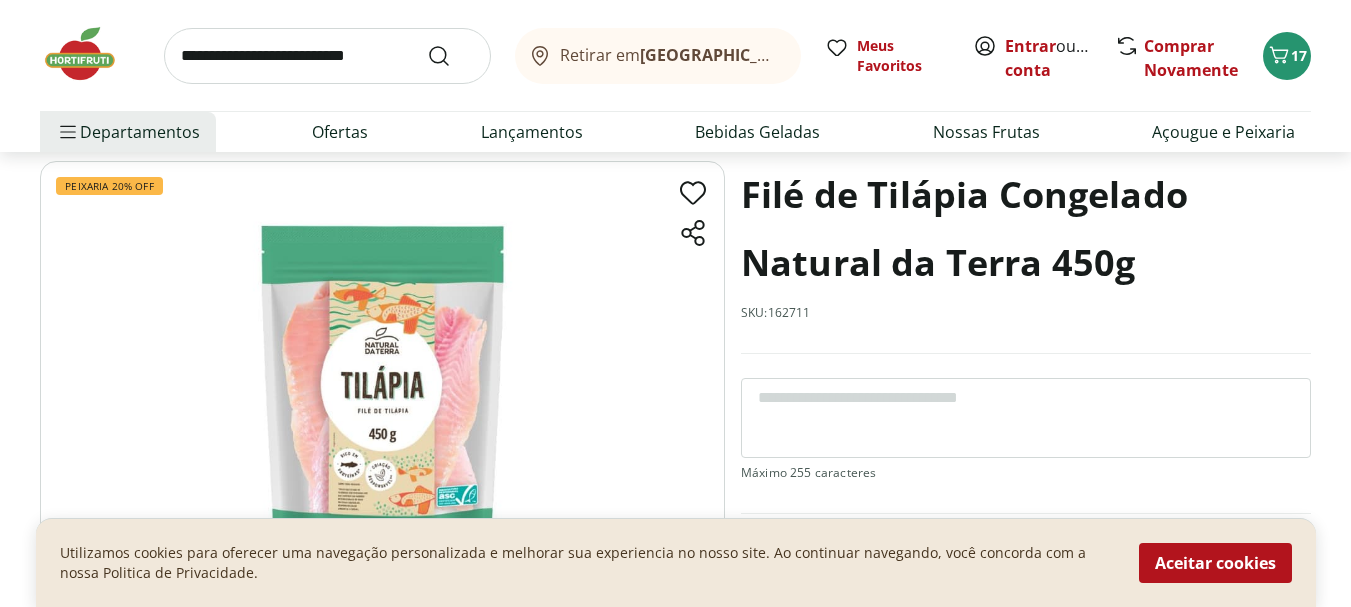 scroll, scrollTop: 57, scrollLeft: 0, axis: vertical 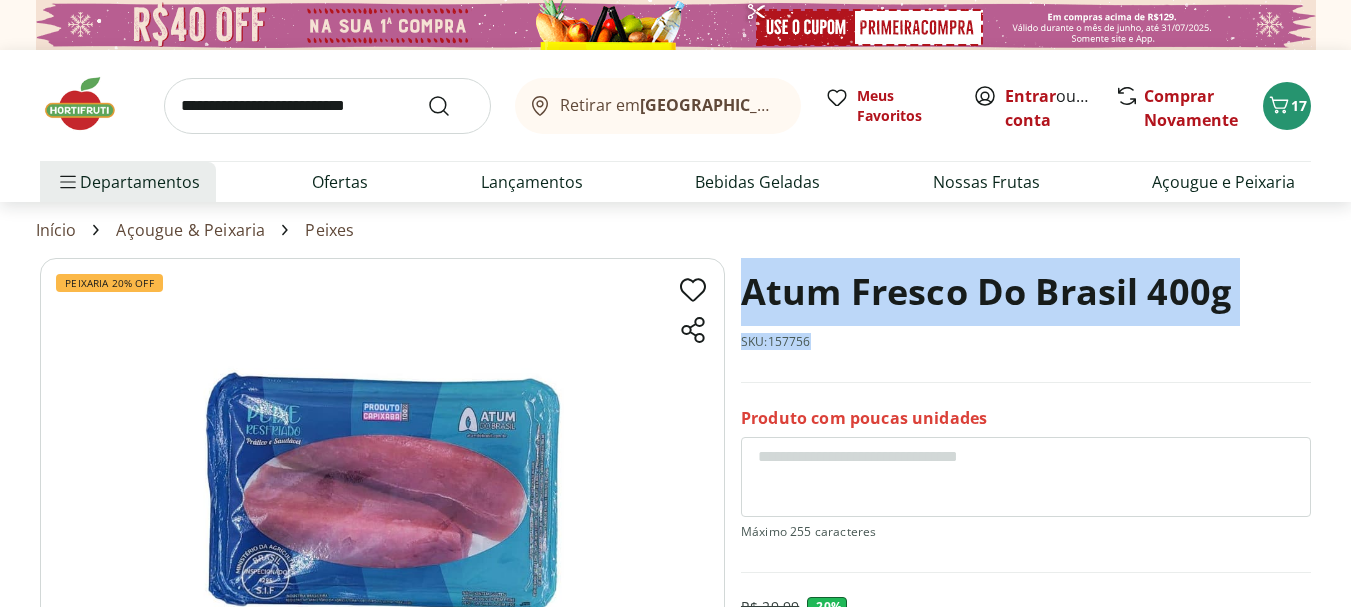 drag, startPoint x: 825, startPoint y: 358, endPoint x: 745, endPoint y: 291, distance: 104.35037 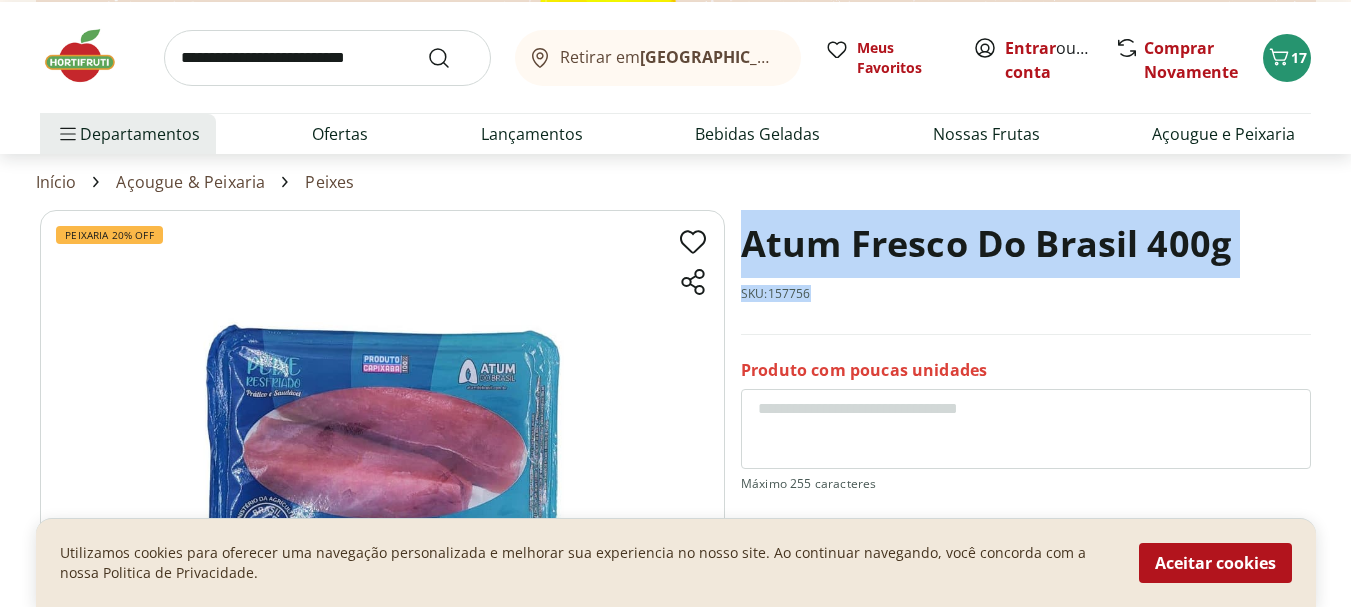 scroll, scrollTop: 0, scrollLeft: 0, axis: both 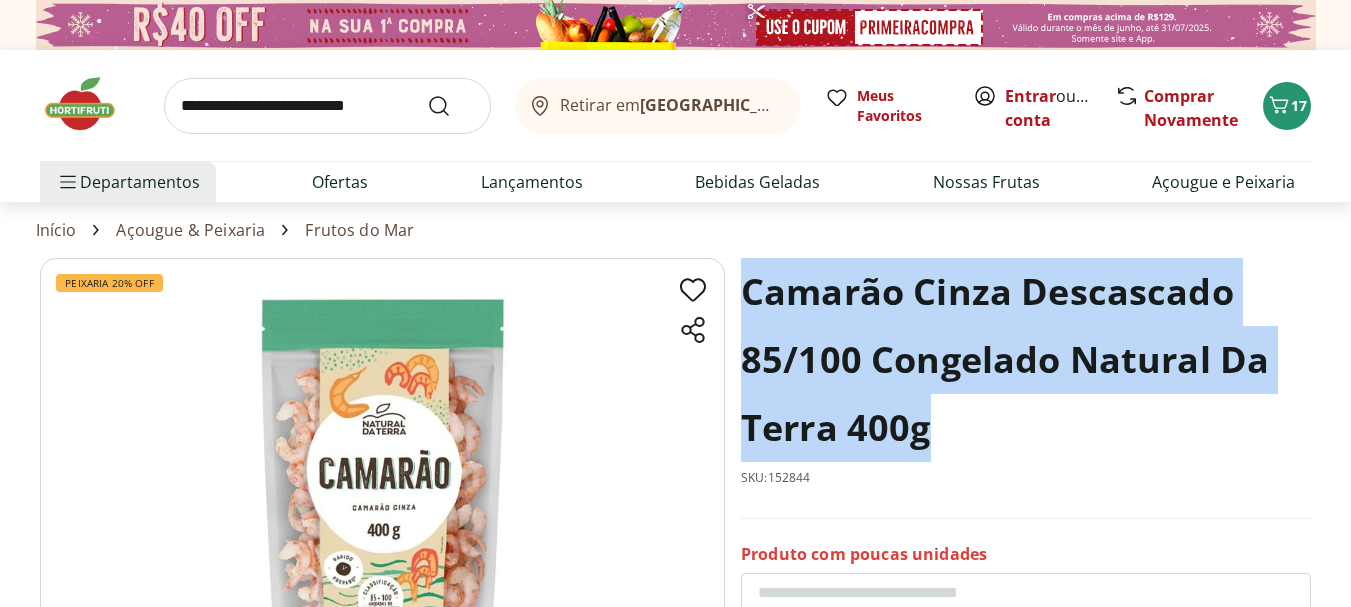 drag, startPoint x: 938, startPoint y: 441, endPoint x: 747, endPoint y: 286, distance: 245.97968 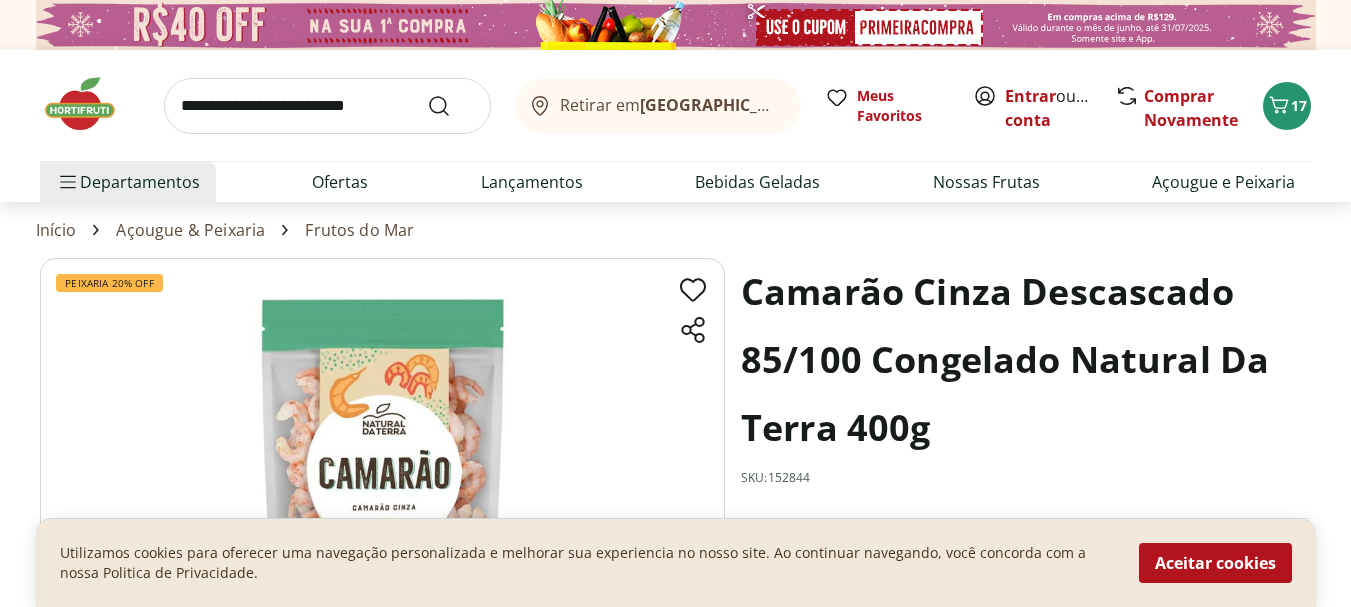 click on "Camarão Cinza Descascado 85/100 Congelado Natural Da Terra 400g SKU:  152844" at bounding box center (1026, 388) 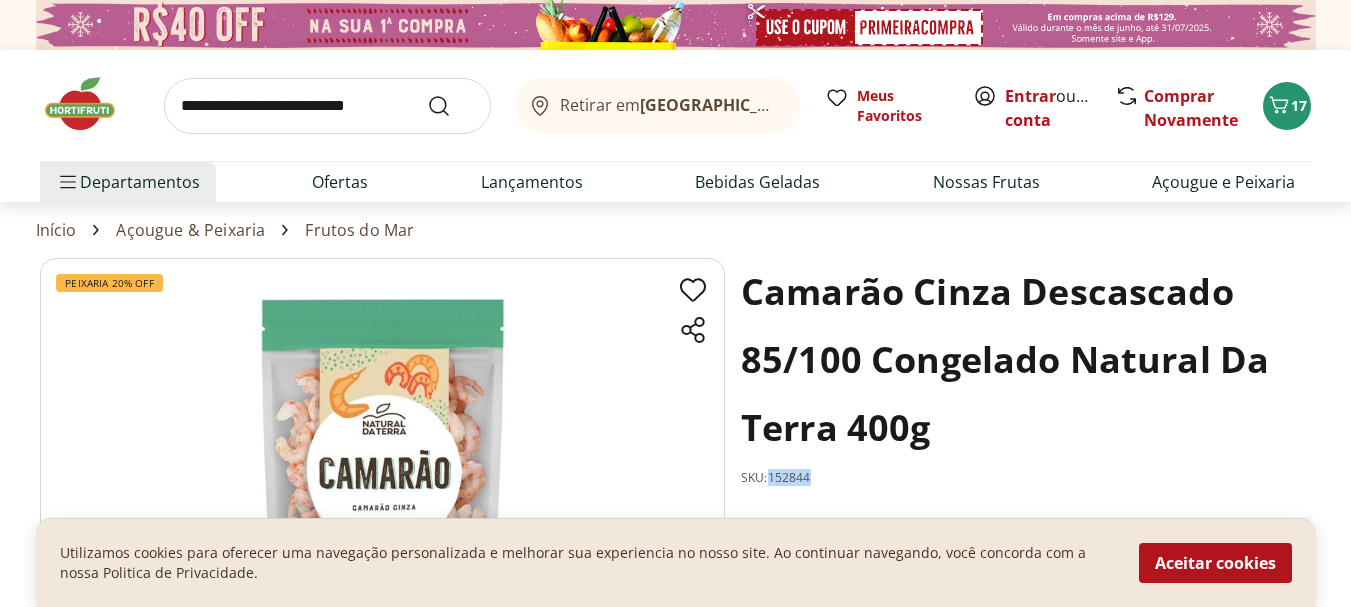 click on "Camarão Cinza Descascado 85/100 Congelado Natural Da Terra 400g SKU:  152844" at bounding box center [1026, 388] 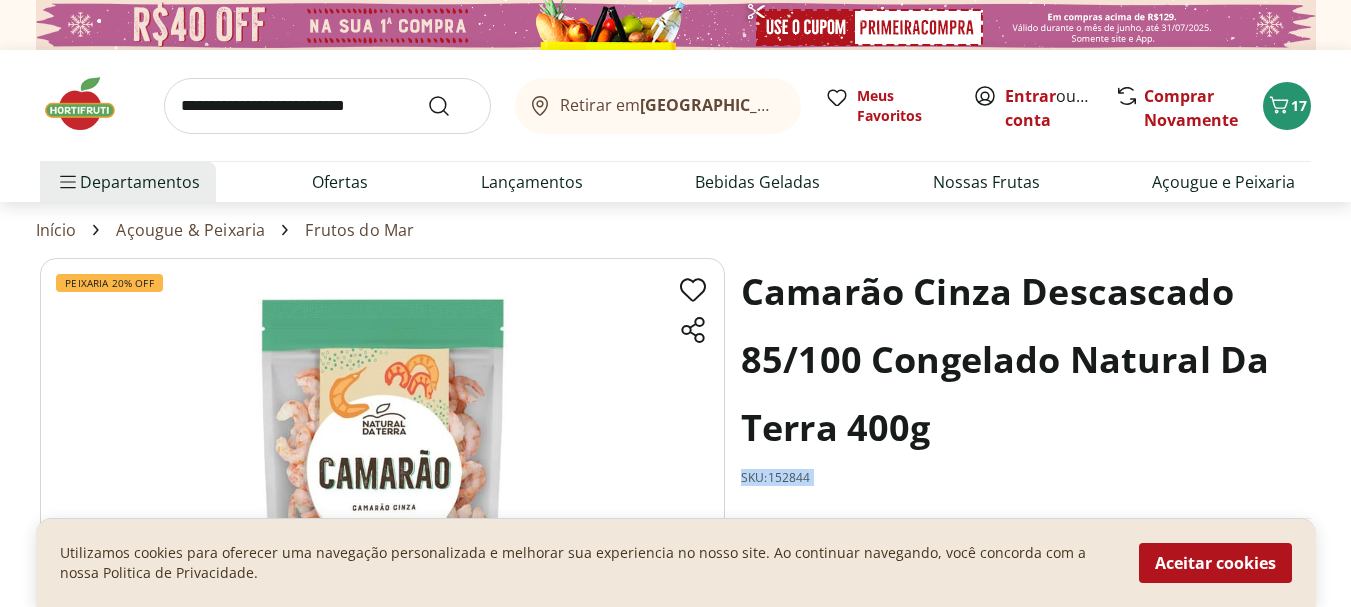 click on "Camarão Cinza Descascado 85/100 Congelado Natural Da Terra 400g SKU:  152844" at bounding box center [1026, 388] 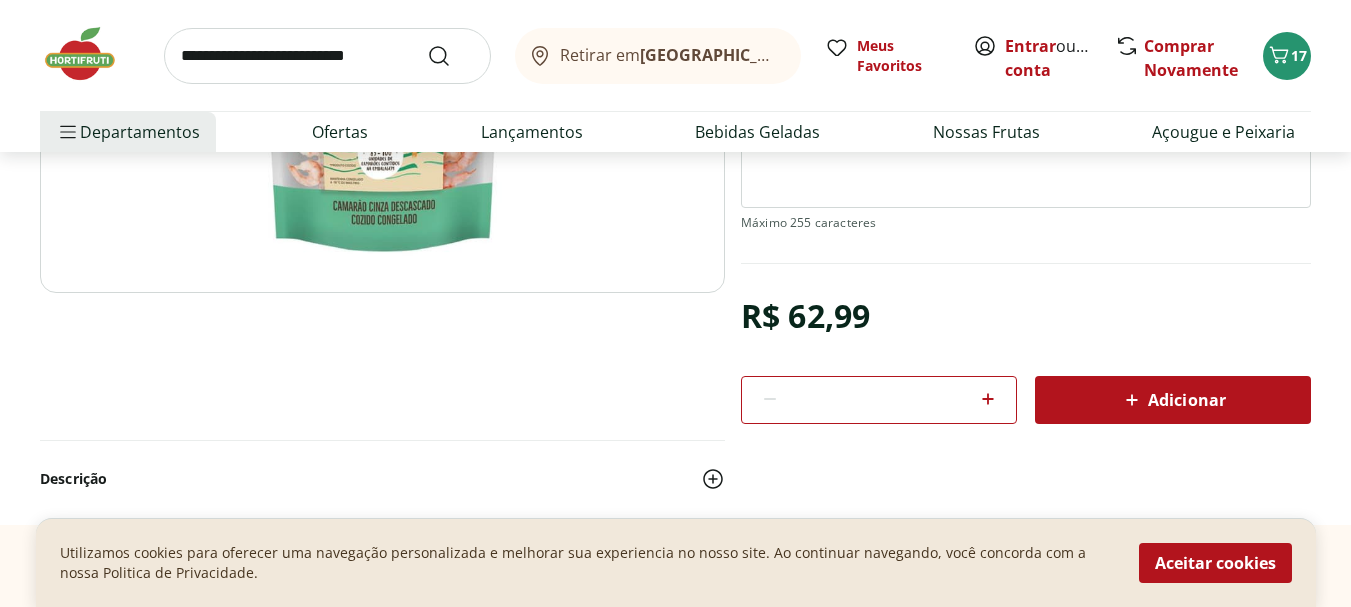 scroll, scrollTop: 473, scrollLeft: 0, axis: vertical 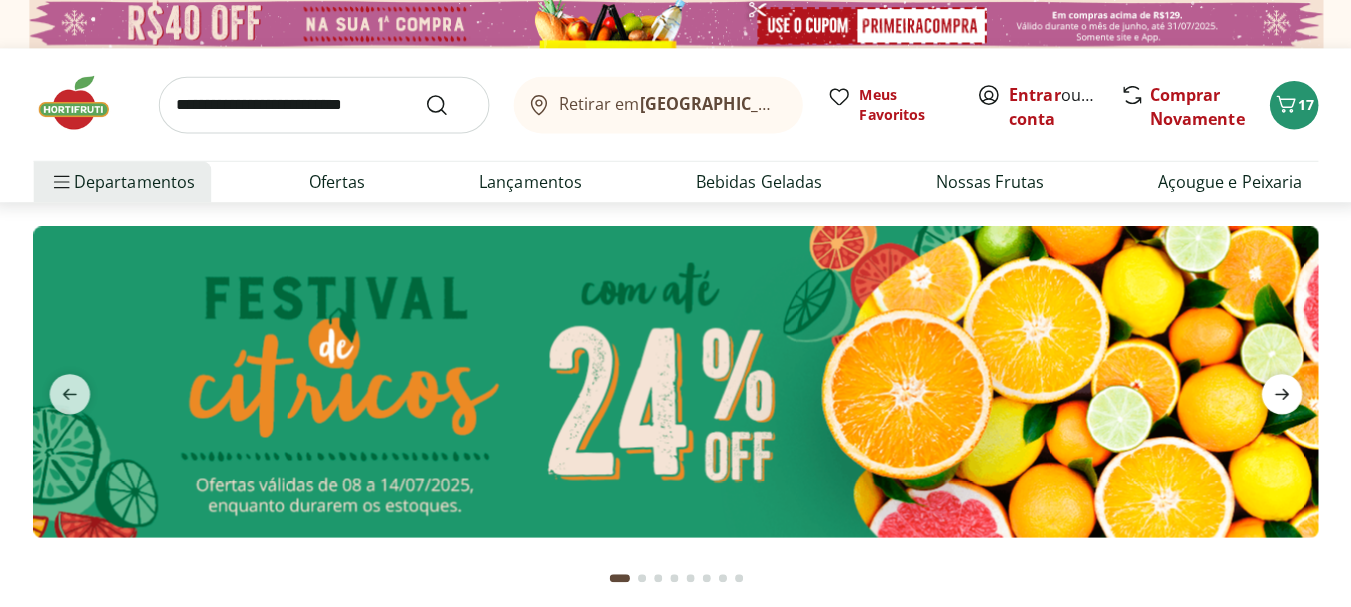 click 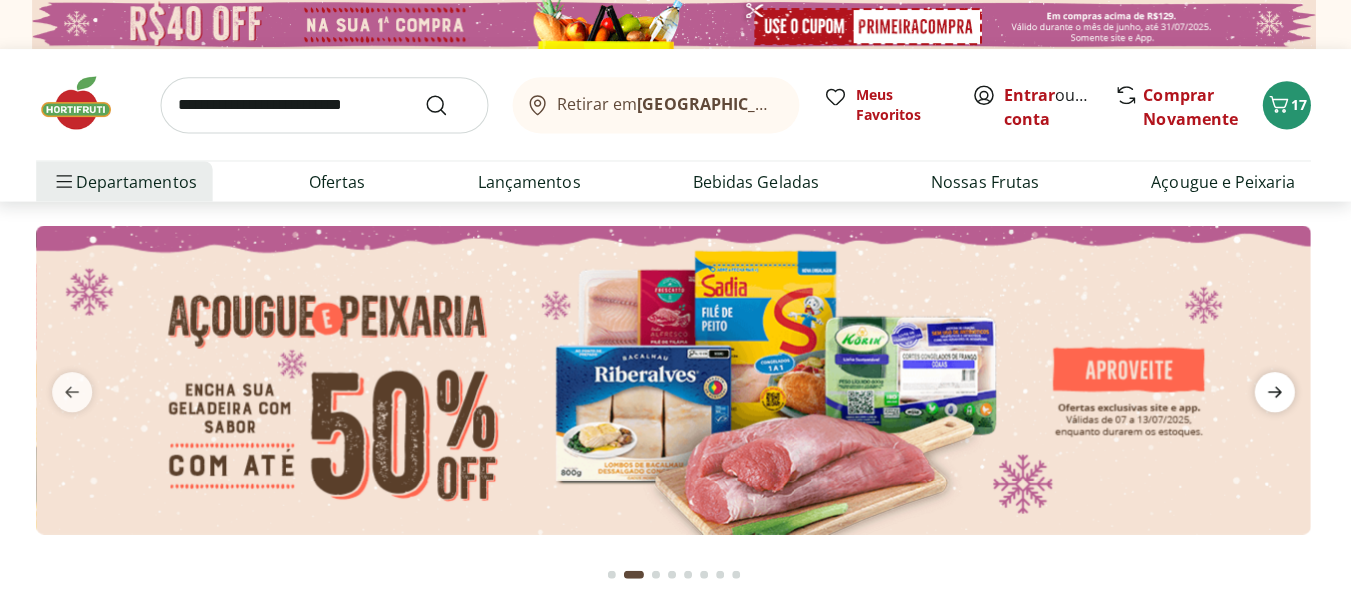 scroll, scrollTop: 0, scrollLeft: 0, axis: both 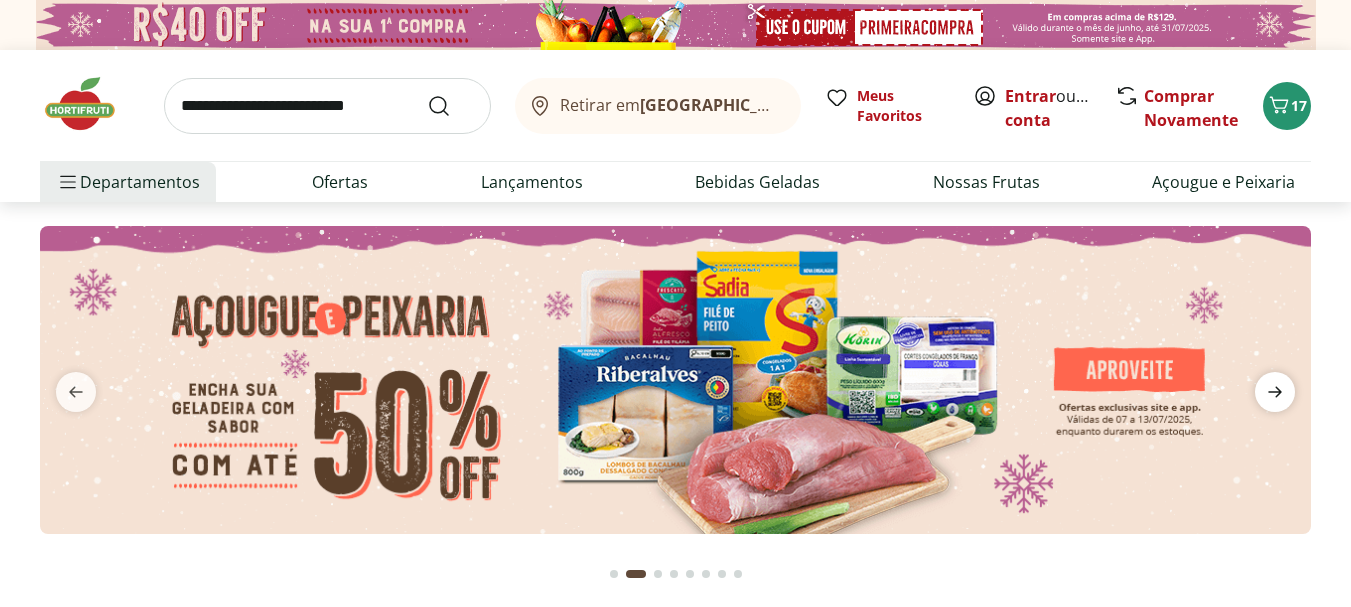 click at bounding box center [1275, 392] 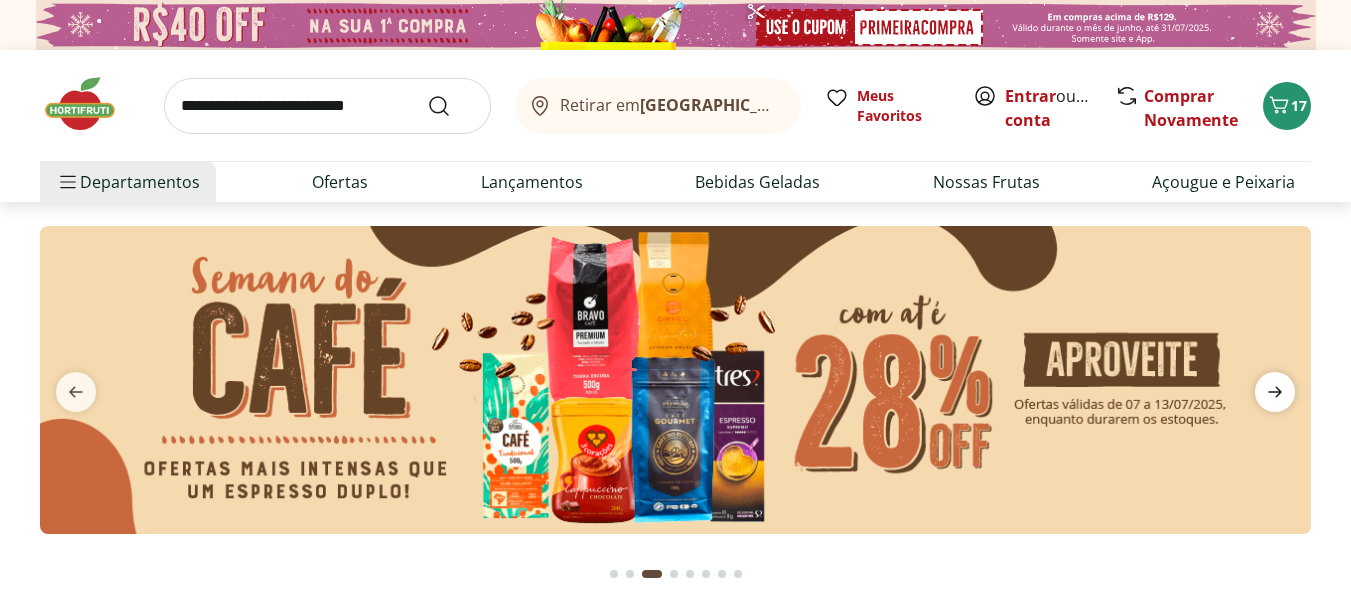 click at bounding box center [1275, 392] 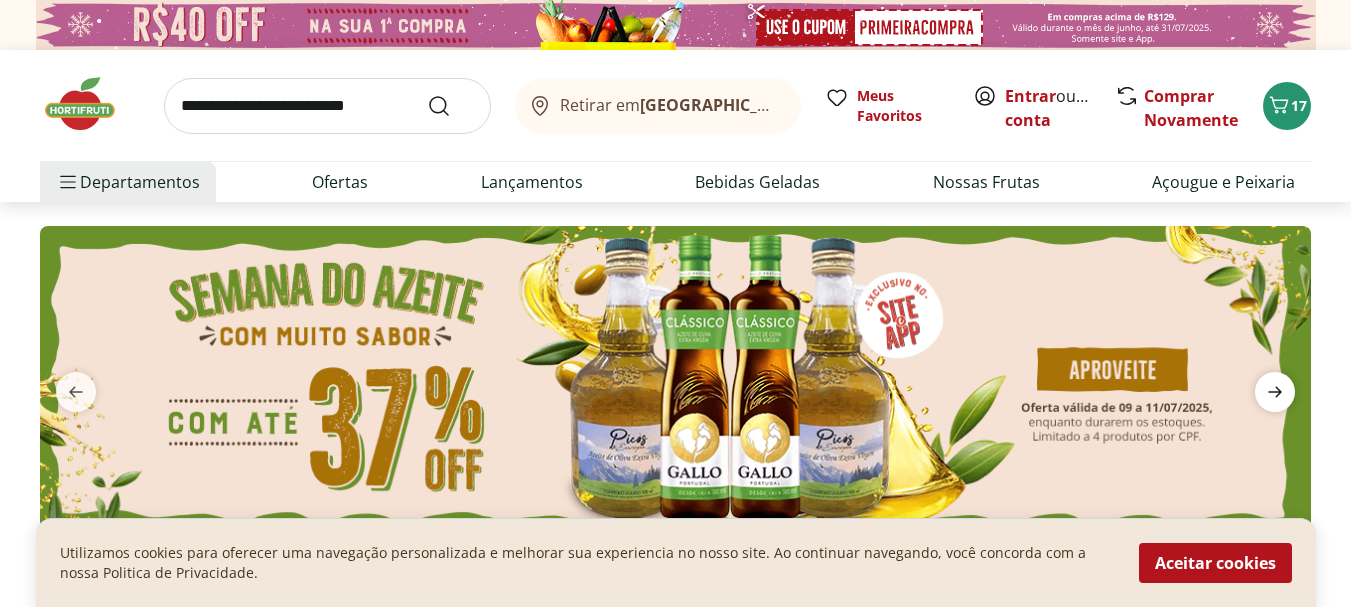 click at bounding box center (1275, 392) 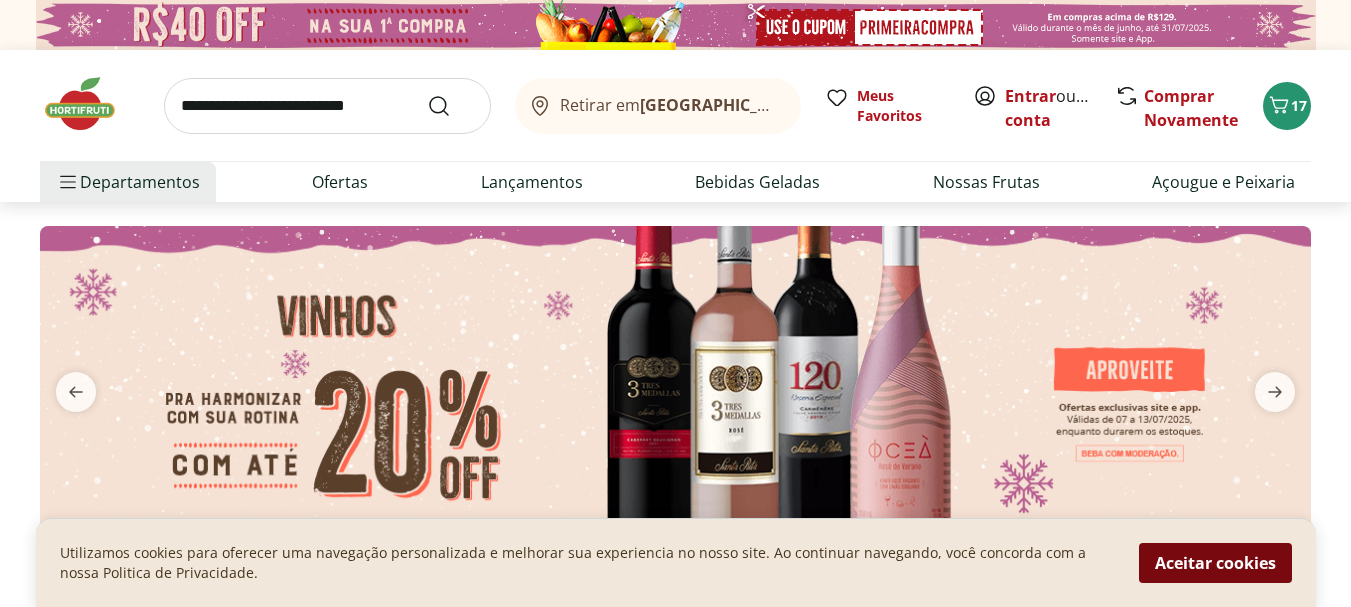 click on "Aceitar cookies" at bounding box center [1215, 563] 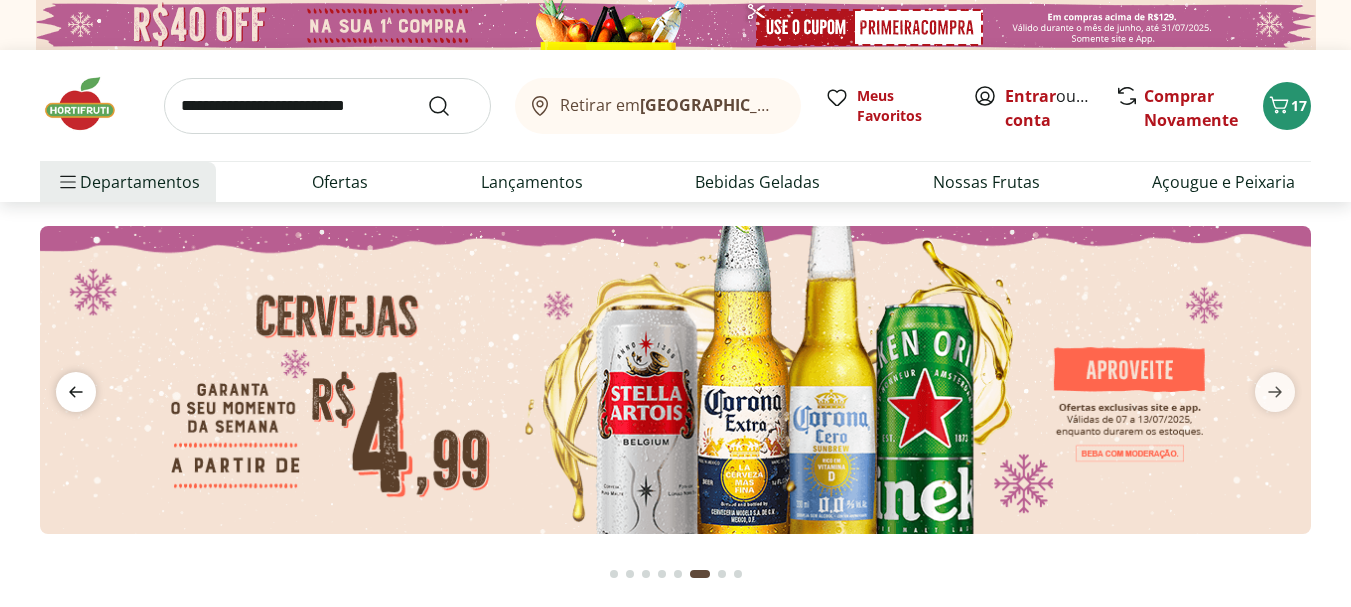 click 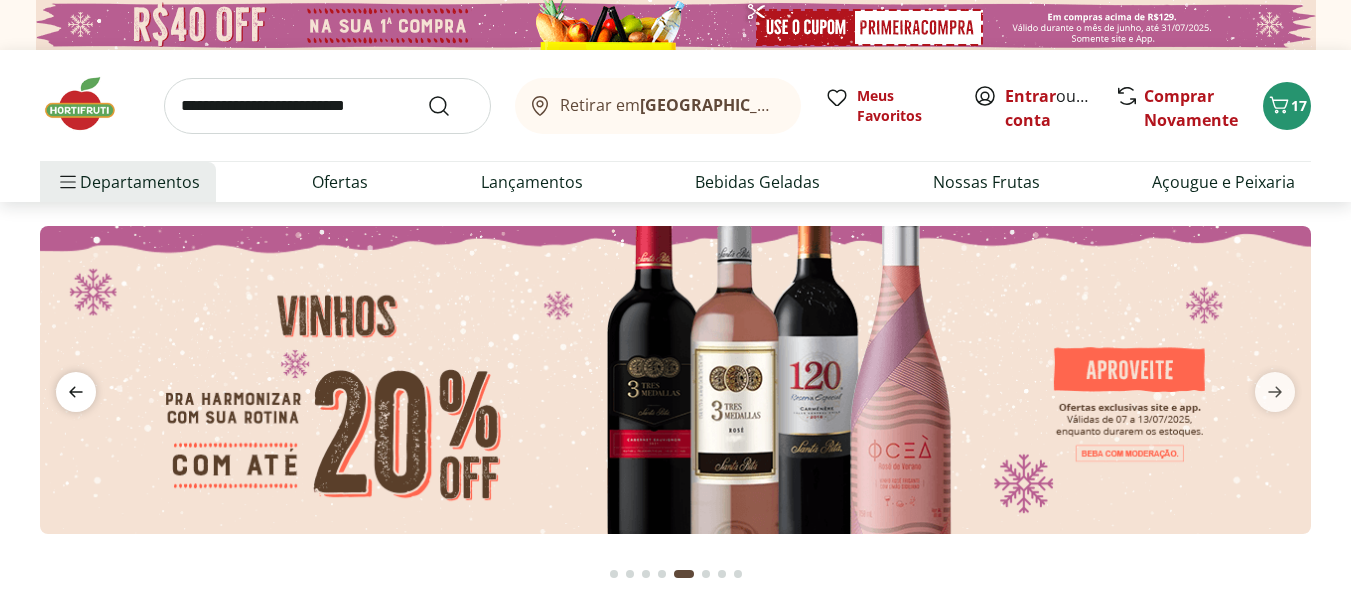 click 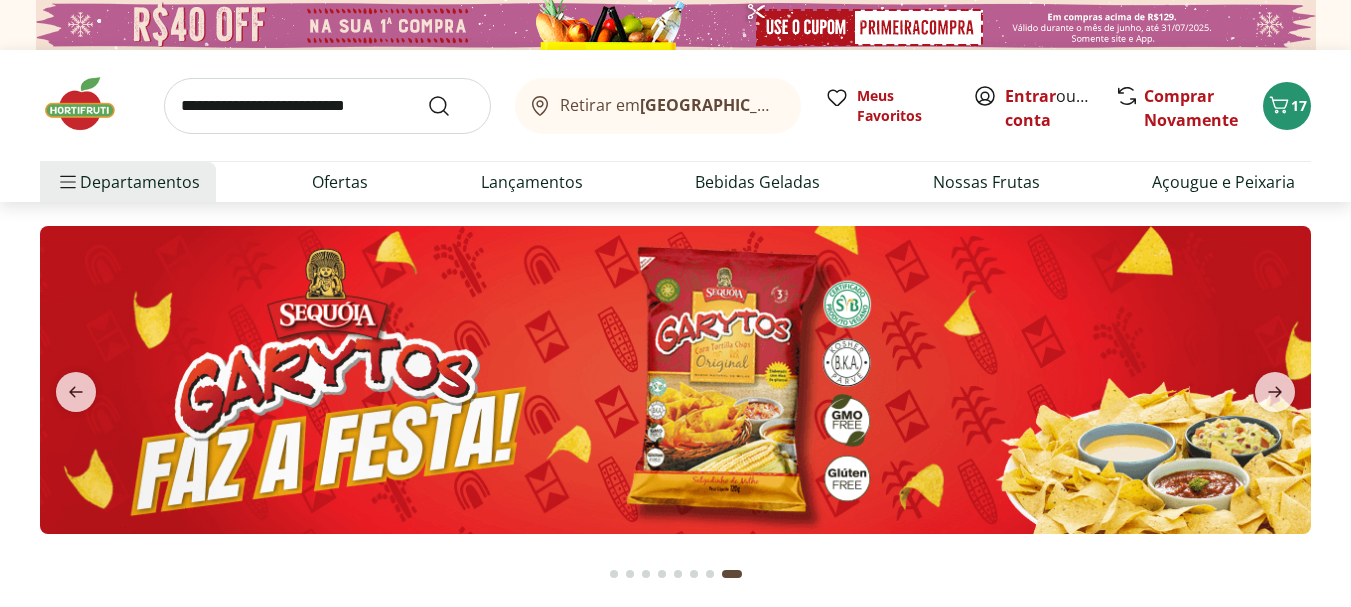 click at bounding box center [327, 106] 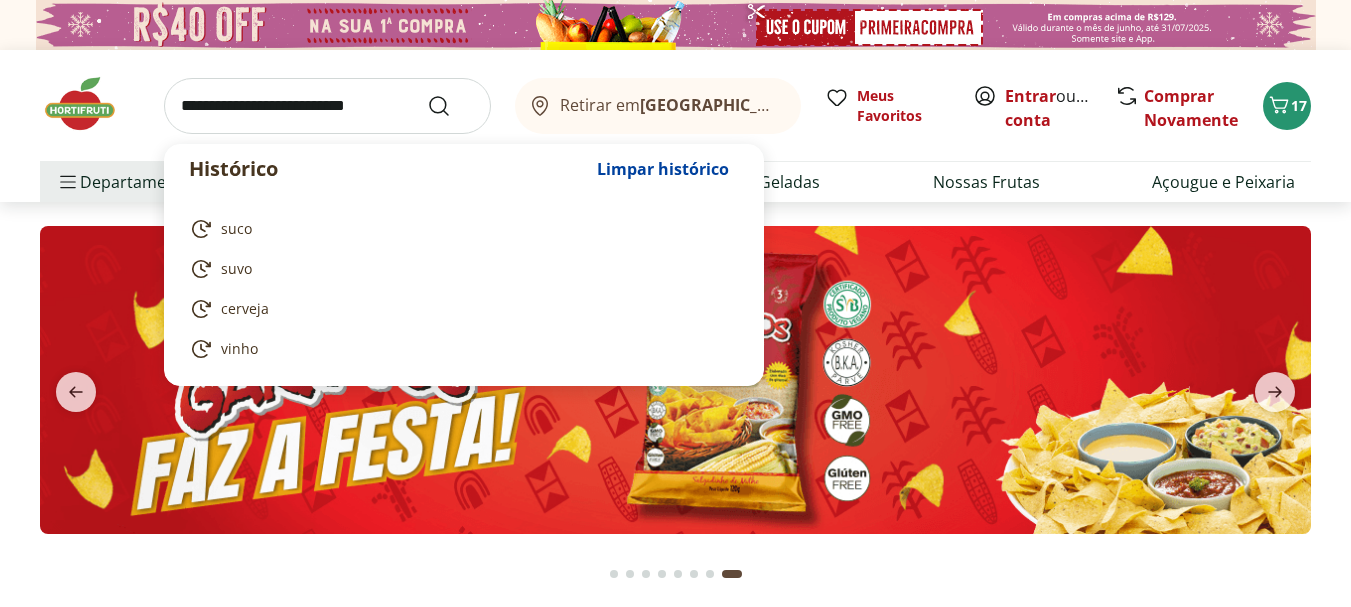 paste on "******" 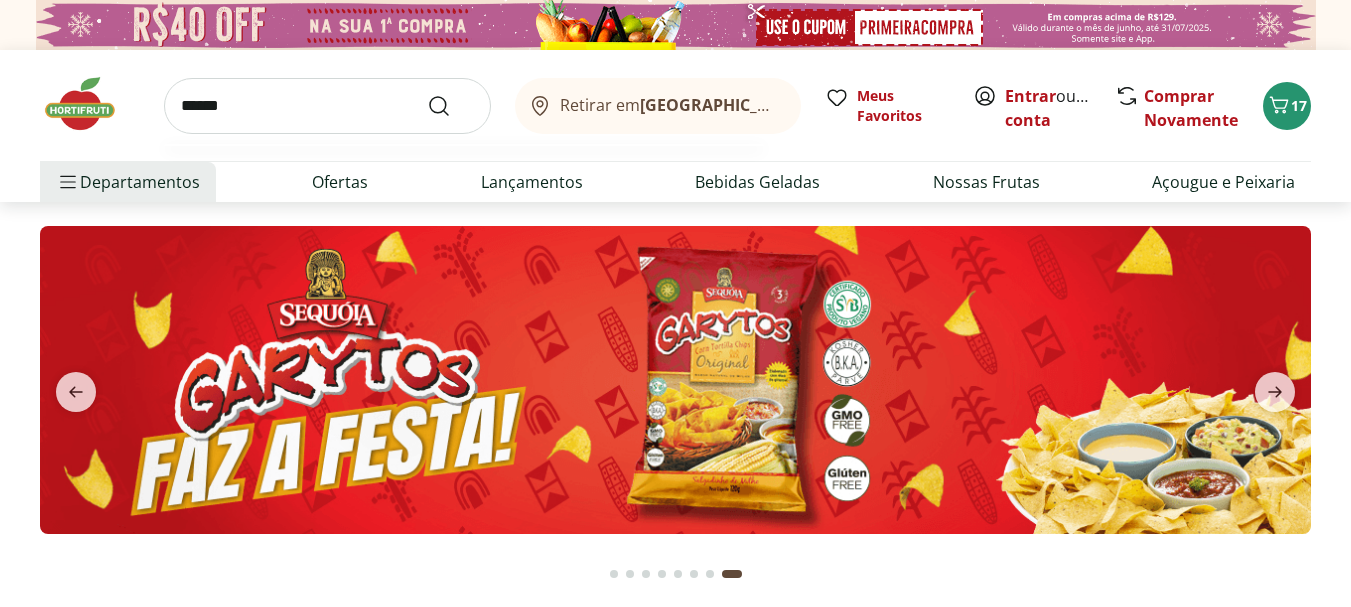 type on "******" 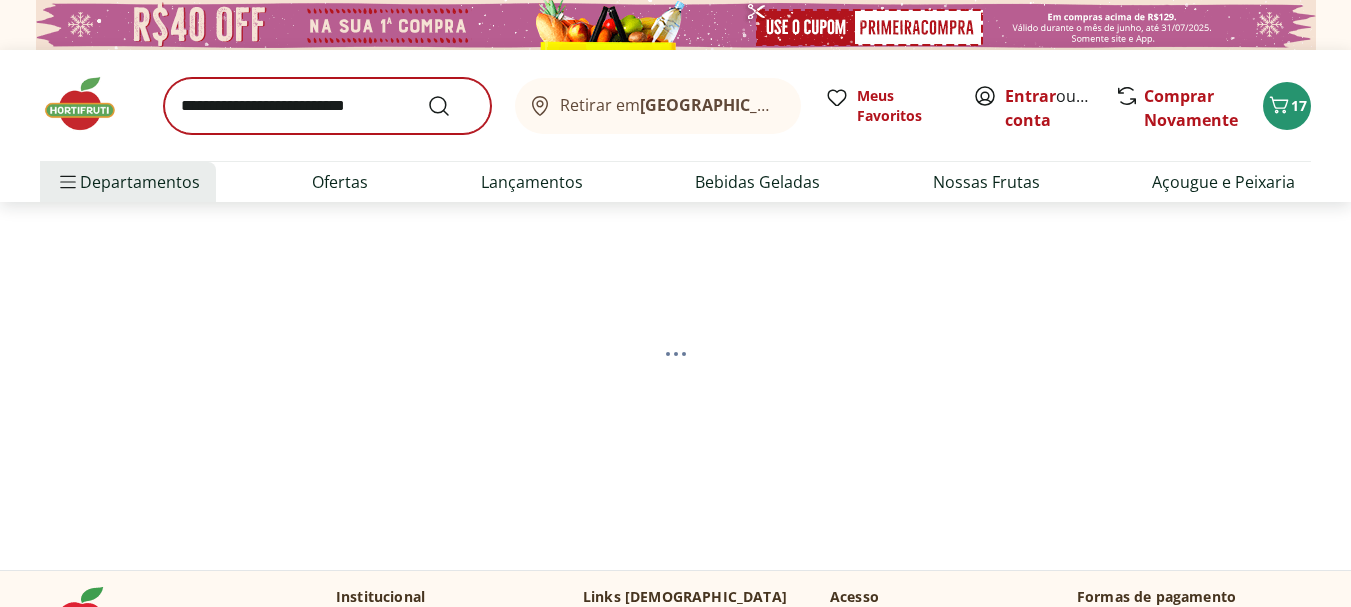 scroll, scrollTop: 0, scrollLeft: 0, axis: both 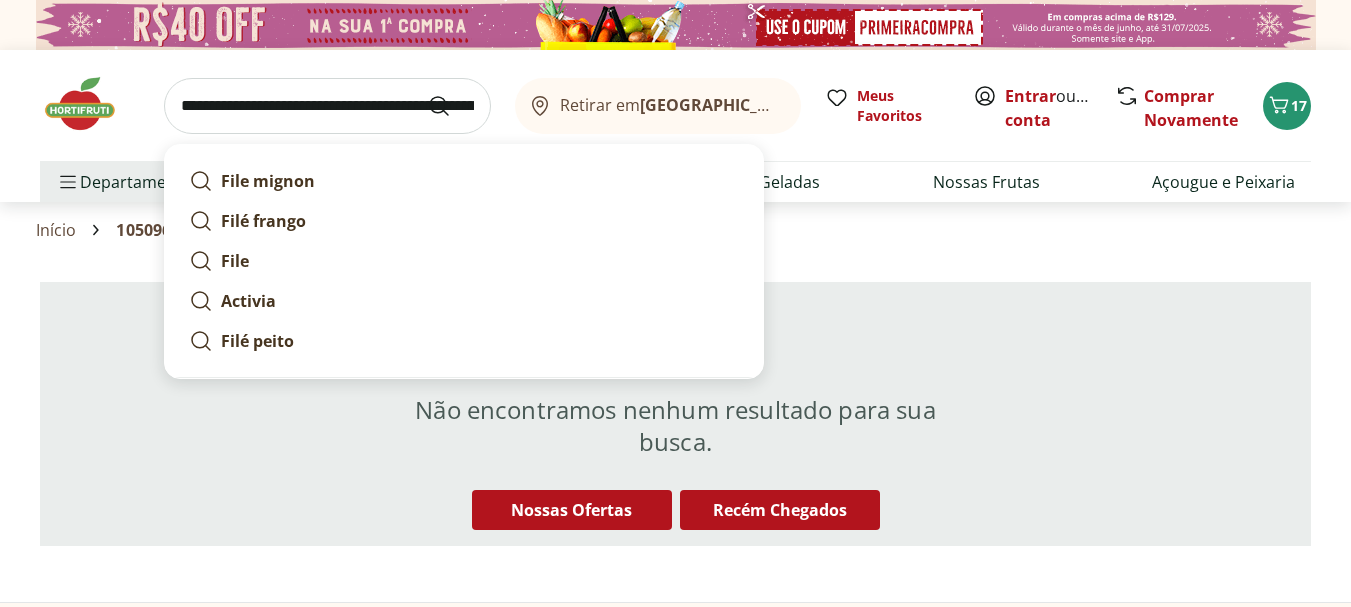 click on "**********" at bounding box center (327, 106) 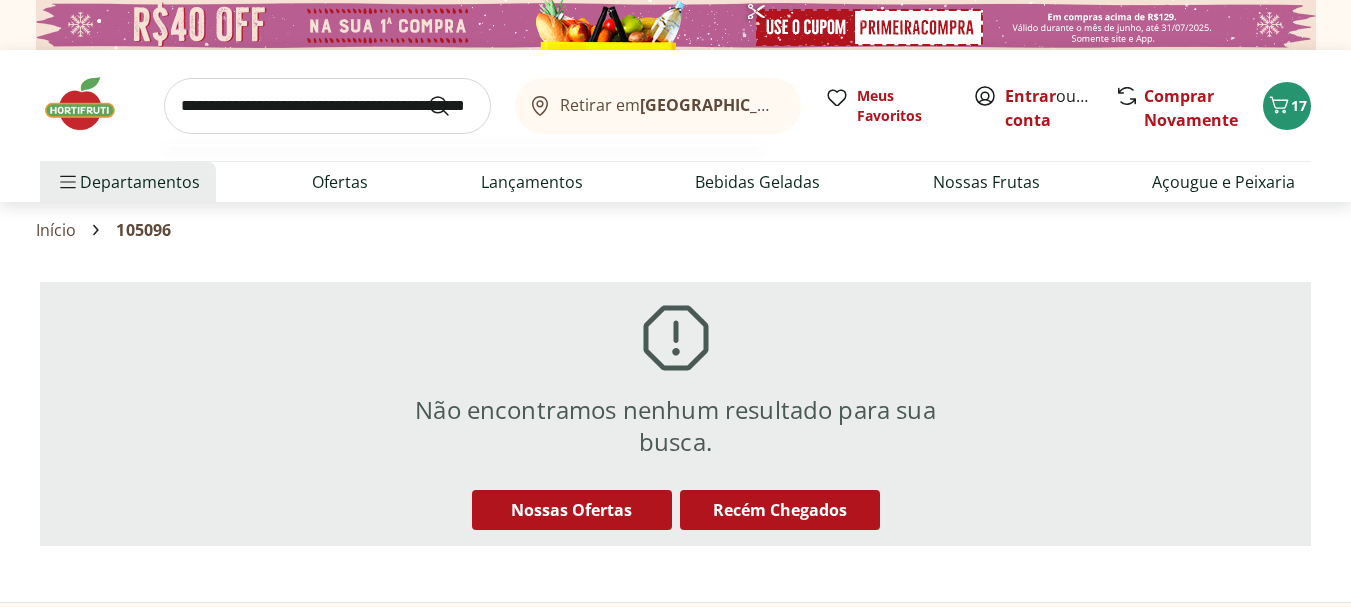 scroll, scrollTop: 0, scrollLeft: 107, axis: horizontal 